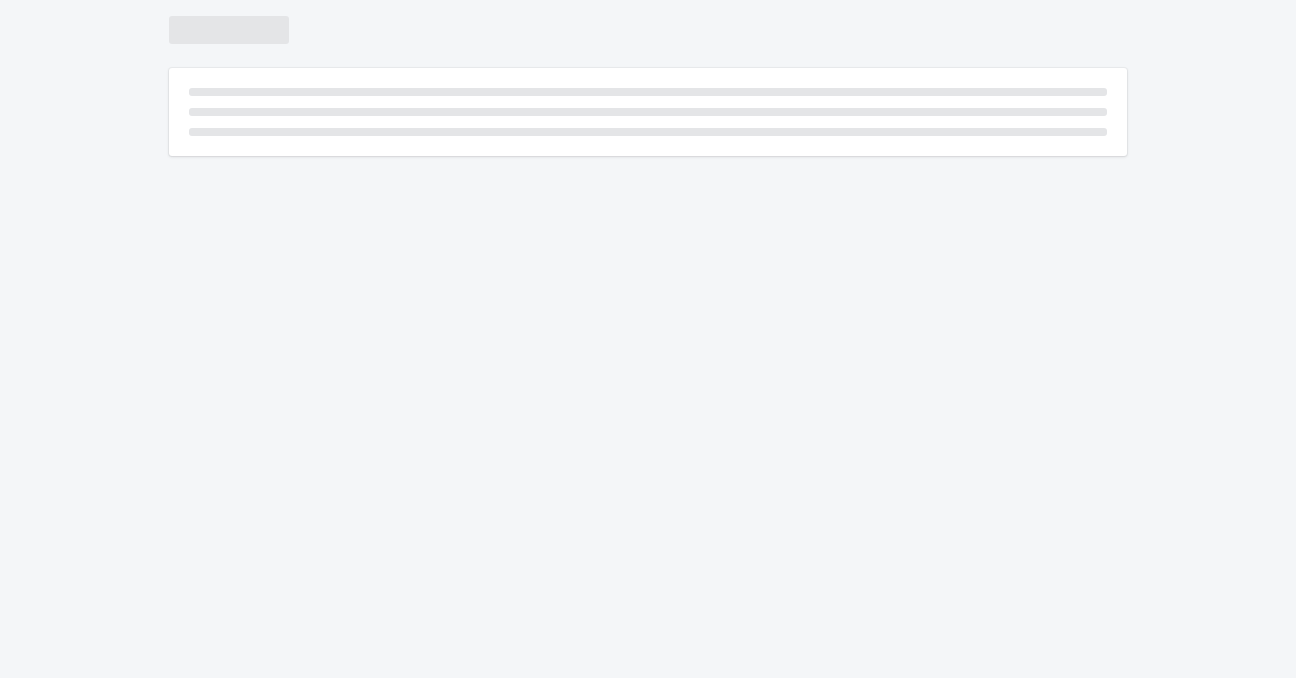 scroll, scrollTop: 0, scrollLeft: 0, axis: both 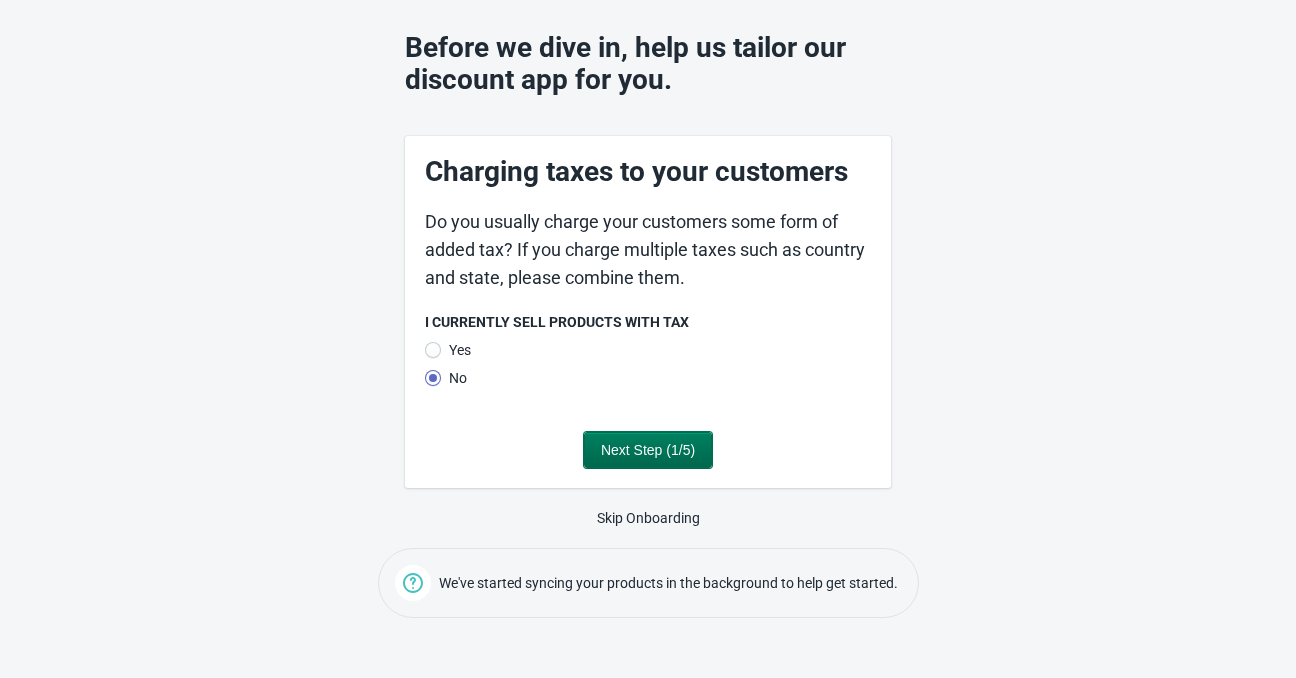 click on "Next Step (1/5)" at bounding box center [648, 450] 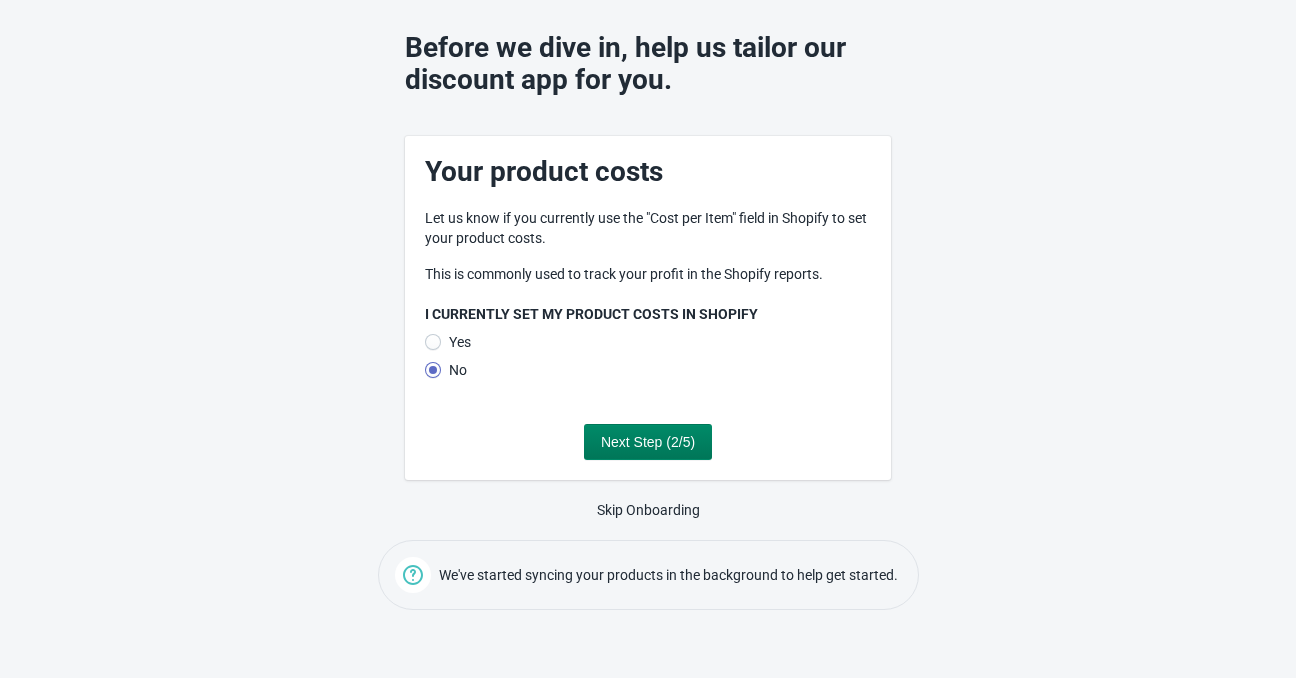 click at bounding box center (433, 342) 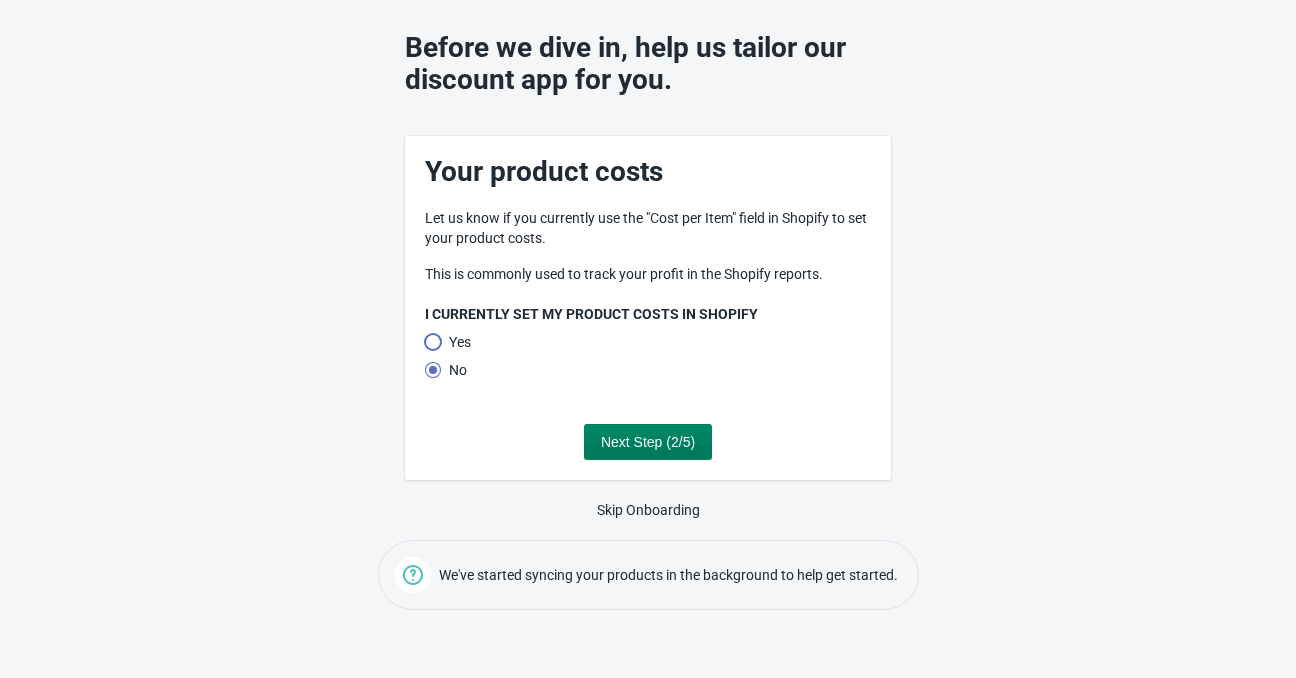 click on "Yes" at bounding box center [425, 349] 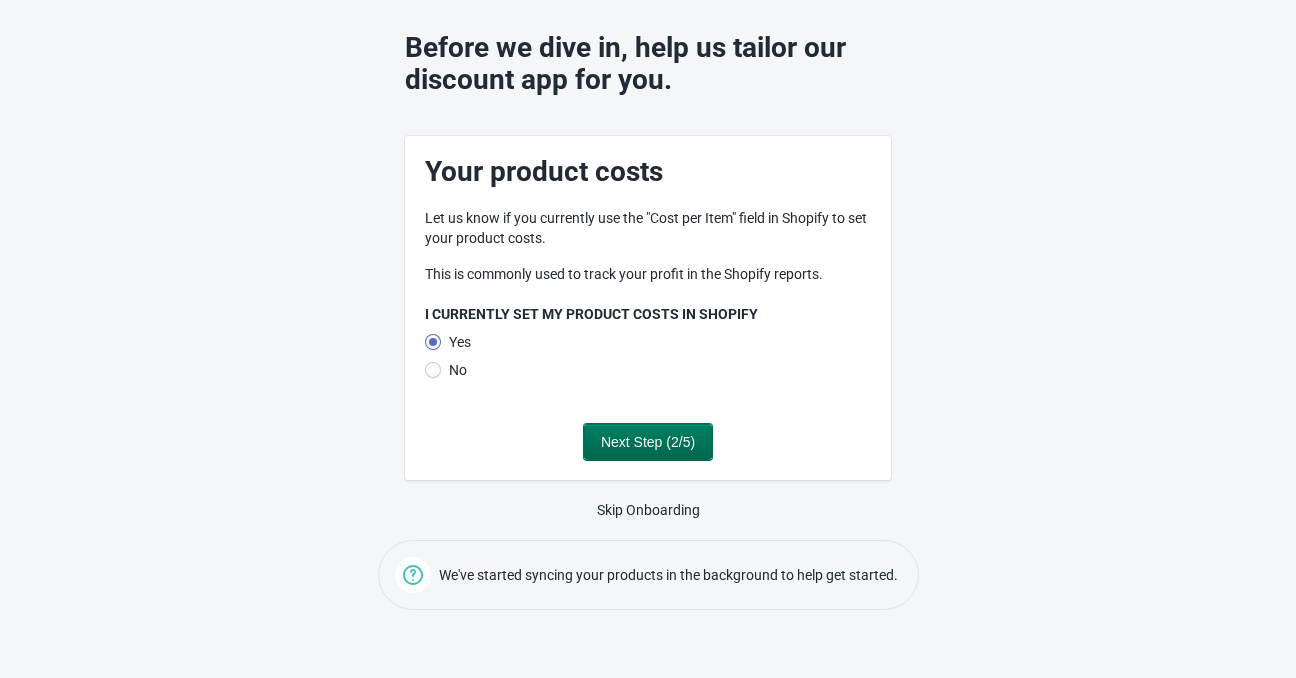 click on "Next Step (2/5)" at bounding box center [648, 442] 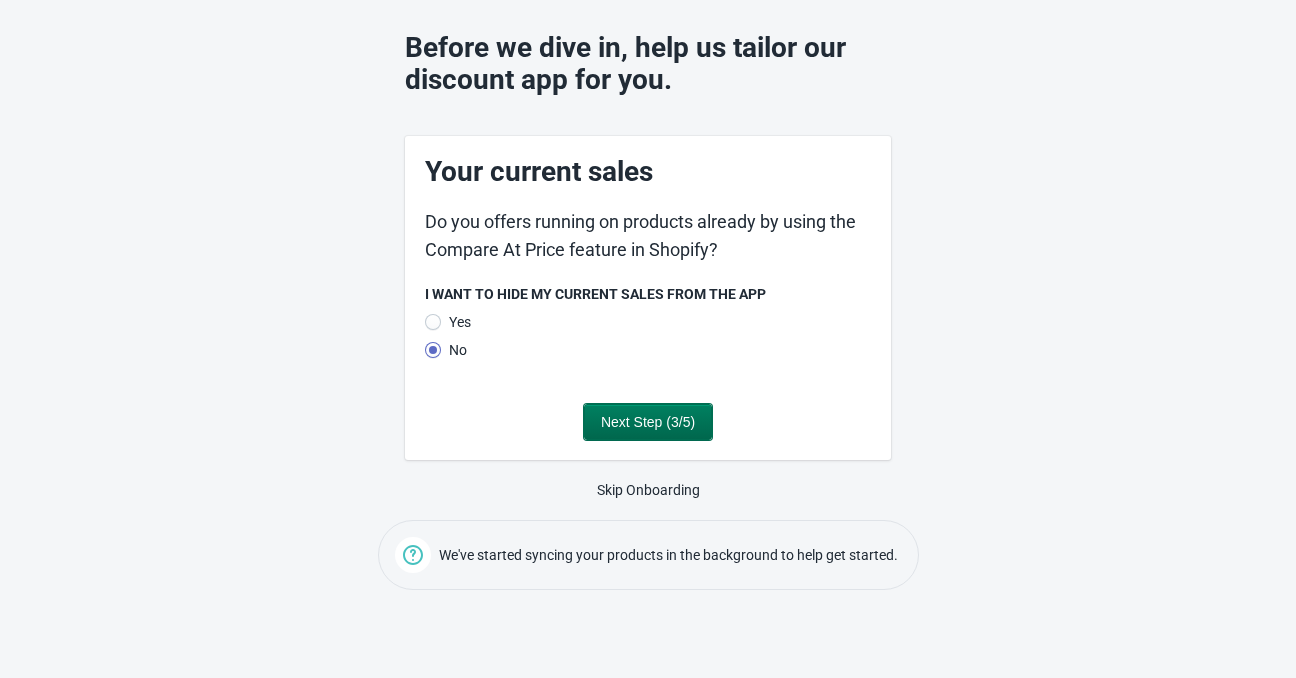 click on "Next Step (3/5)" at bounding box center (648, 422) 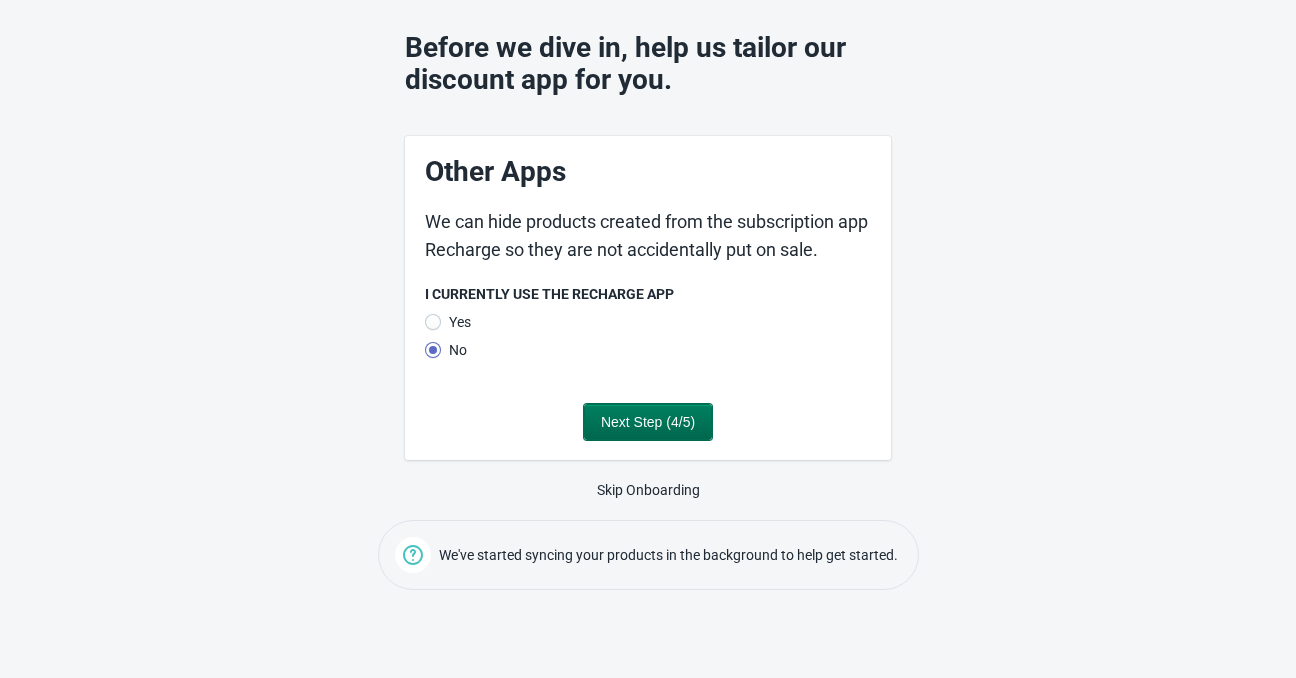 click on "Next Step (4/5)" at bounding box center [648, 422] 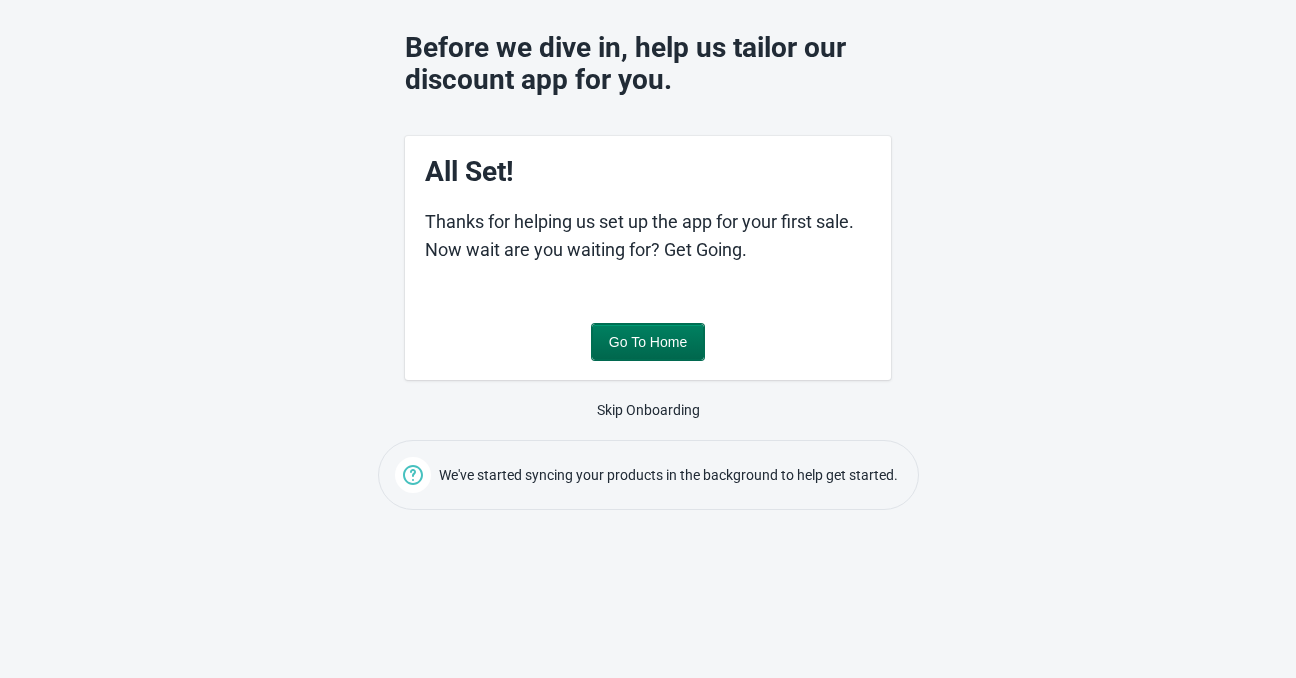 click on "Go To Home" at bounding box center [648, 342] 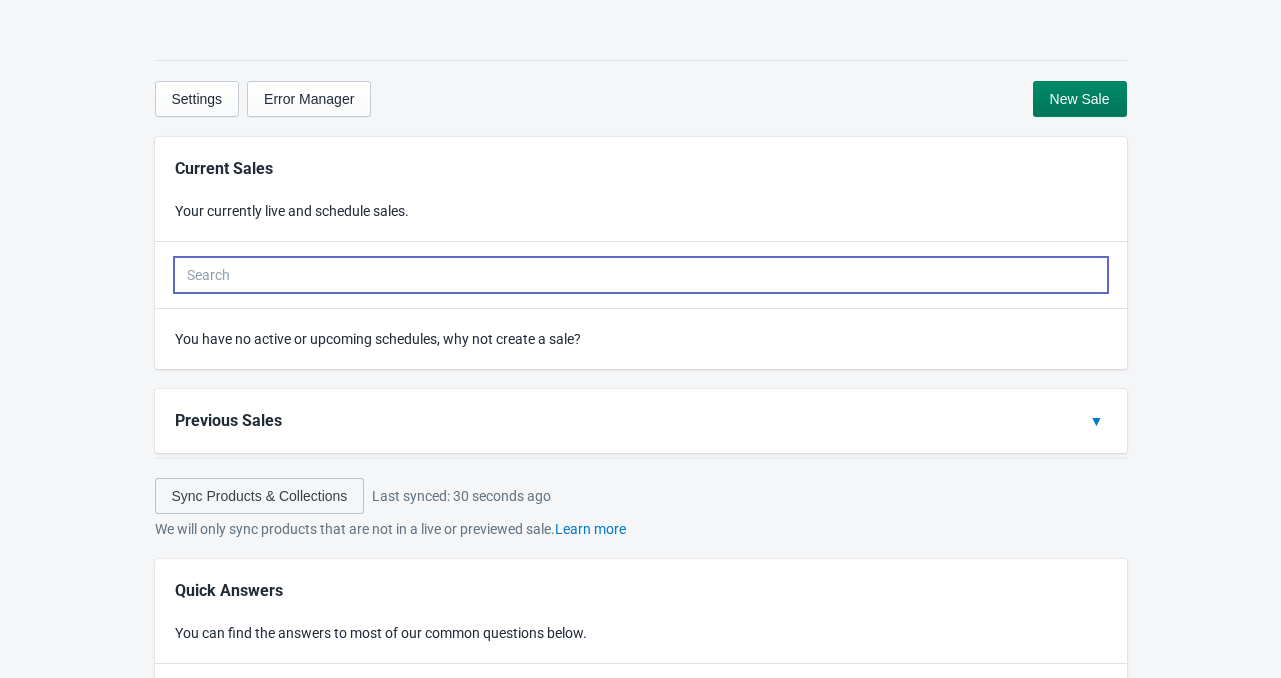 click at bounding box center [641, 275] 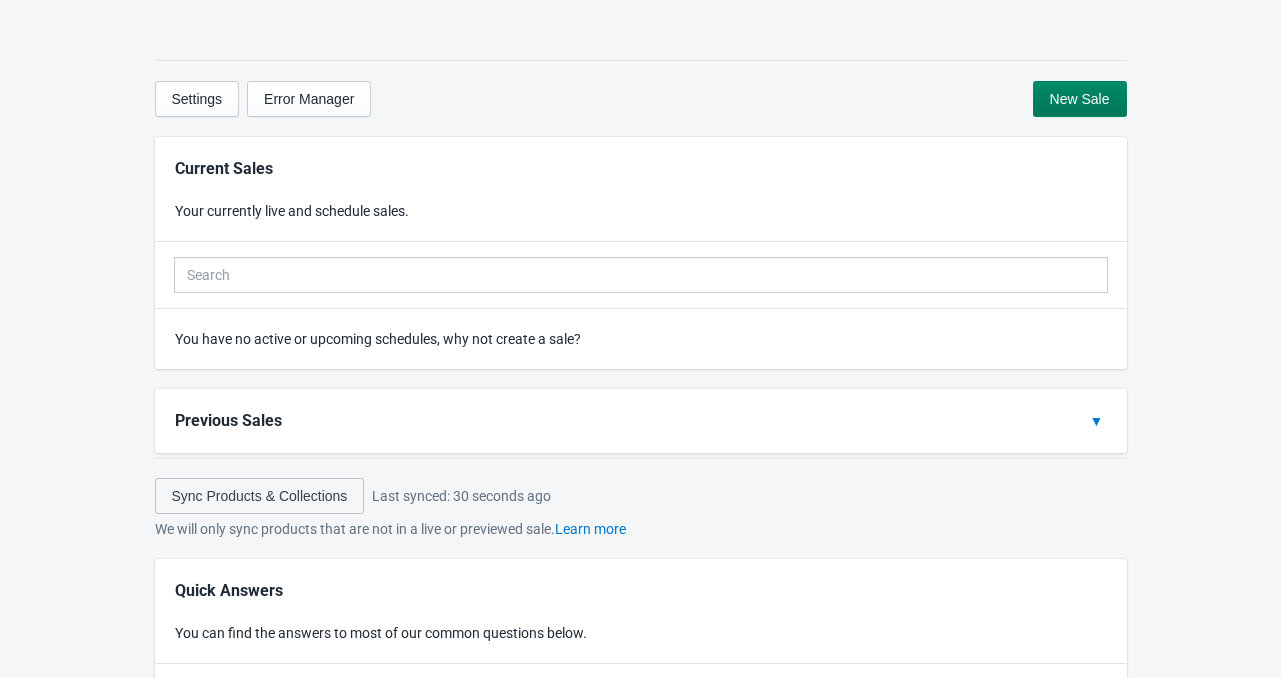 click on "Settings
Error Manager
New Sale
Current Sales       Your currently live and schedule sales.
You have no active or upcoming schedules, why not create a sale?
Previous Sales
▼
View your last 10 sales where you can duplicate them and change the
settings to save time.
Sync Products & Collections
Last synced: 30 seconds ago
We will only sync products that are not in a live or previewed sale.  Learn more   Quick Answers       You can find the answers to most of our common questions below.
I need help and can't find the answer anywhere." at bounding box center (640, 656) 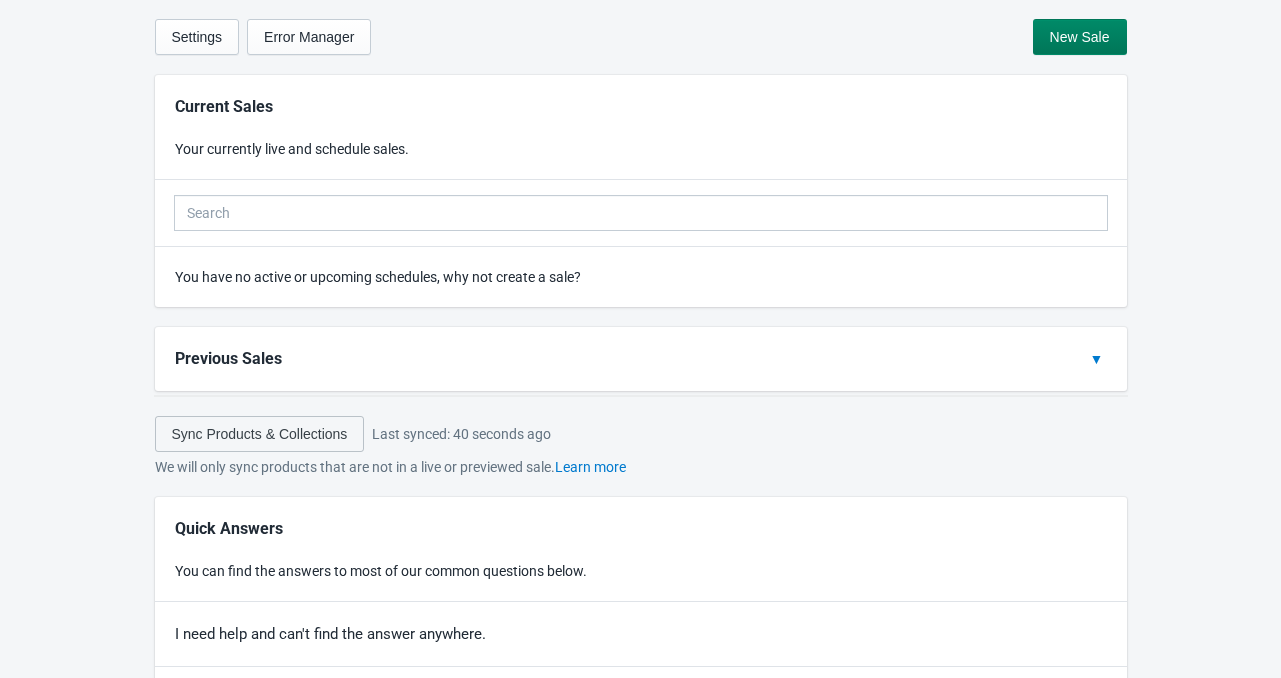 scroll, scrollTop: 0, scrollLeft: 0, axis: both 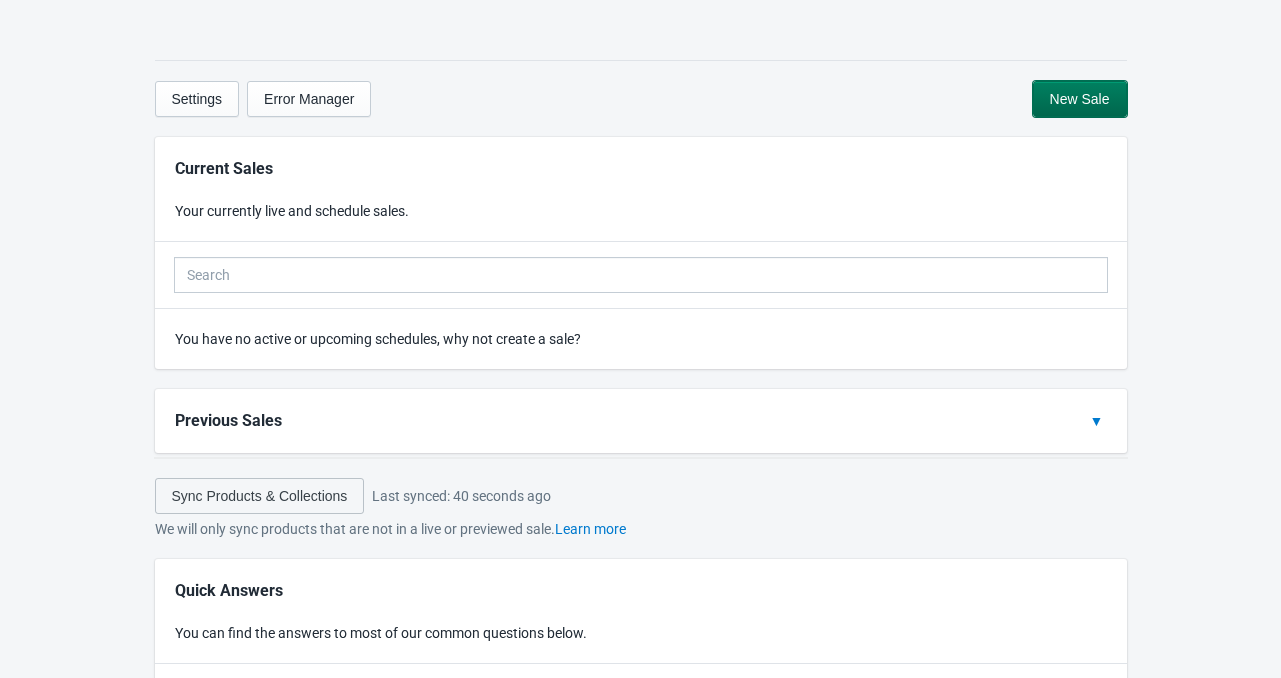 click on "New Sale" at bounding box center (1080, 99) 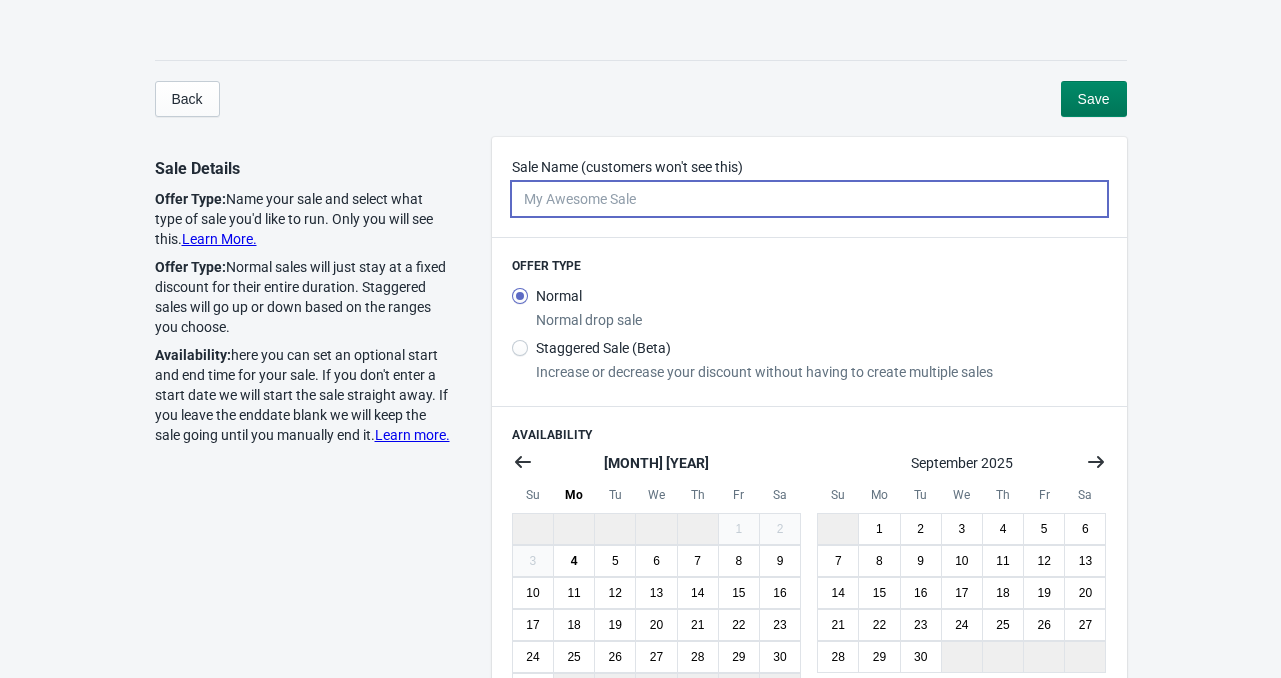 click on "Sale Name (customers won't see this)" at bounding box center [809, 199] 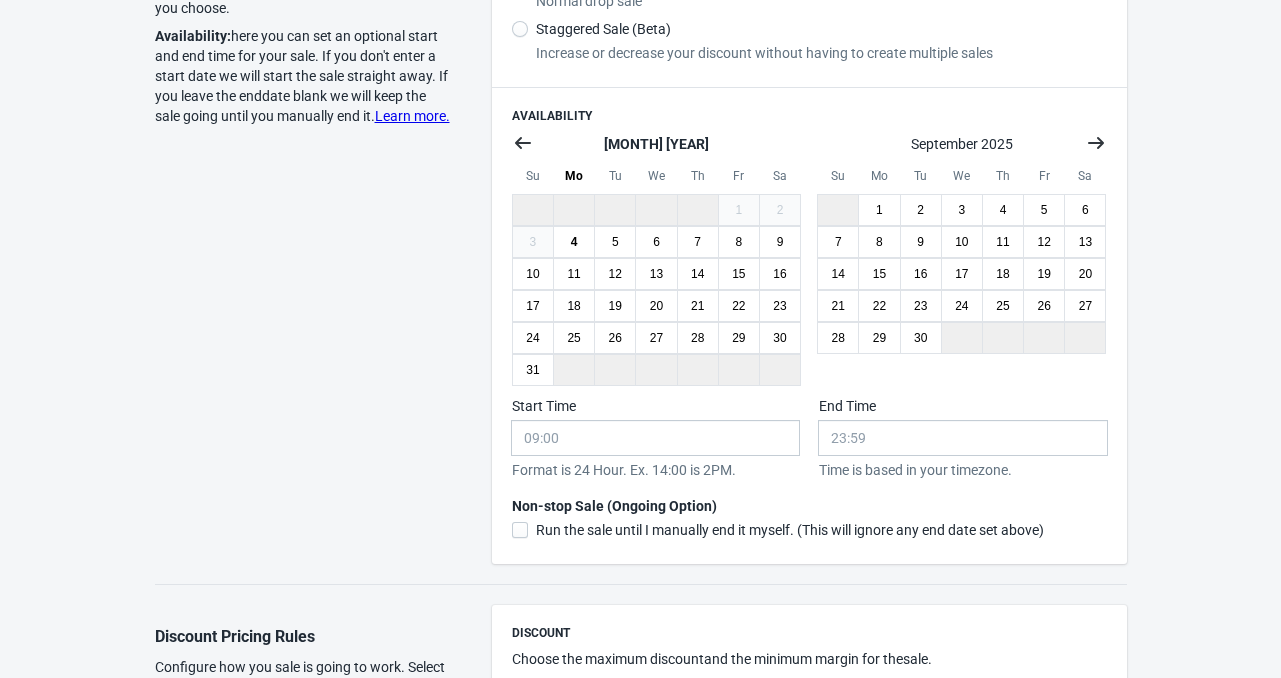 scroll, scrollTop: 320, scrollLeft: 0, axis: vertical 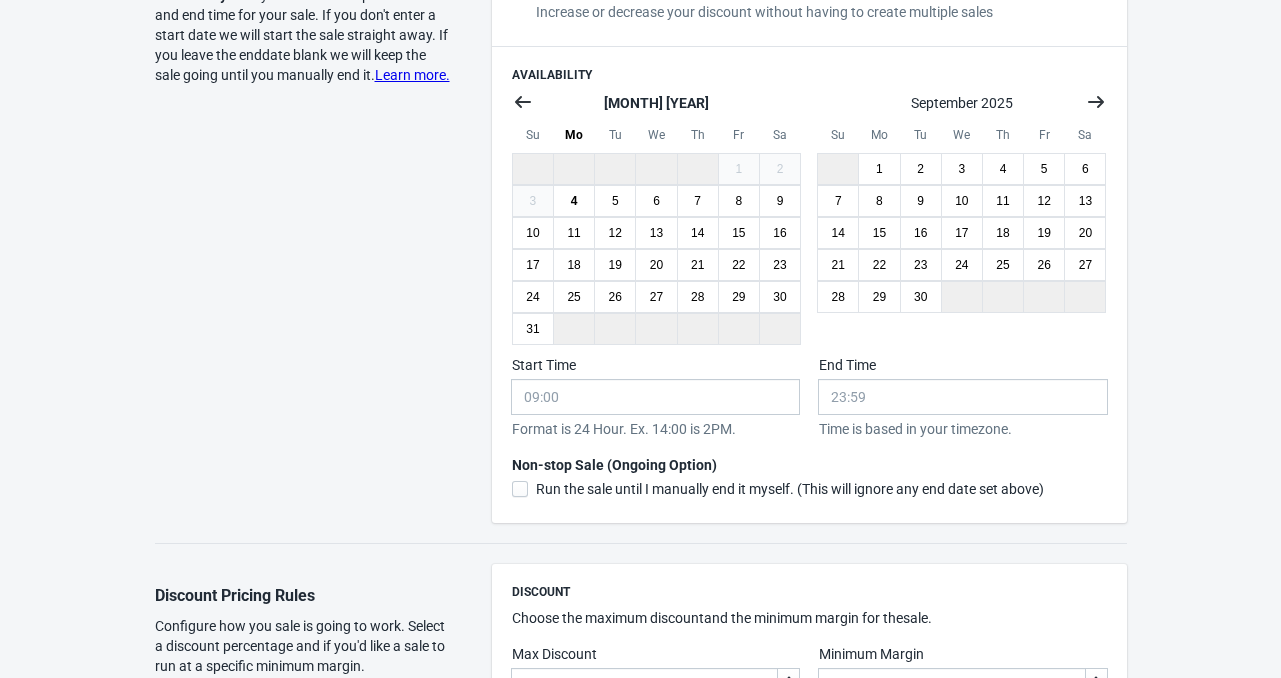 type on "Test" 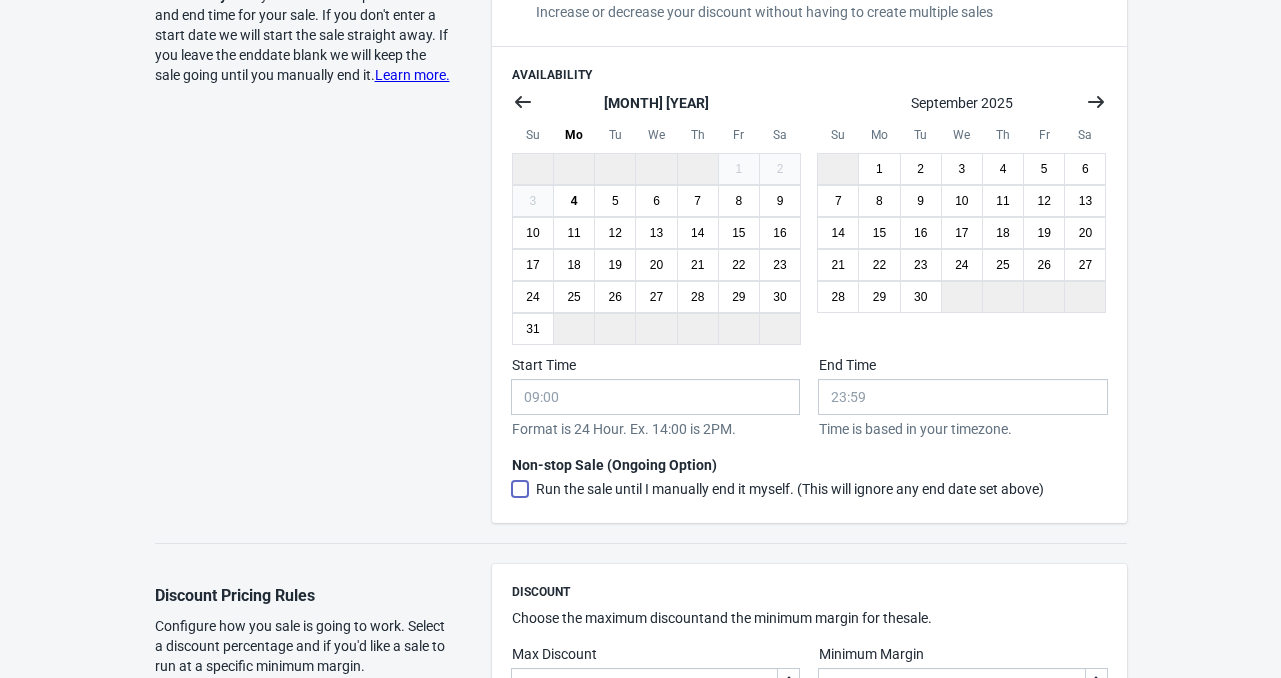 click on "Run the sale until I manually end it myself. (This will ignore any end date set above)" at bounding box center [516, 484] 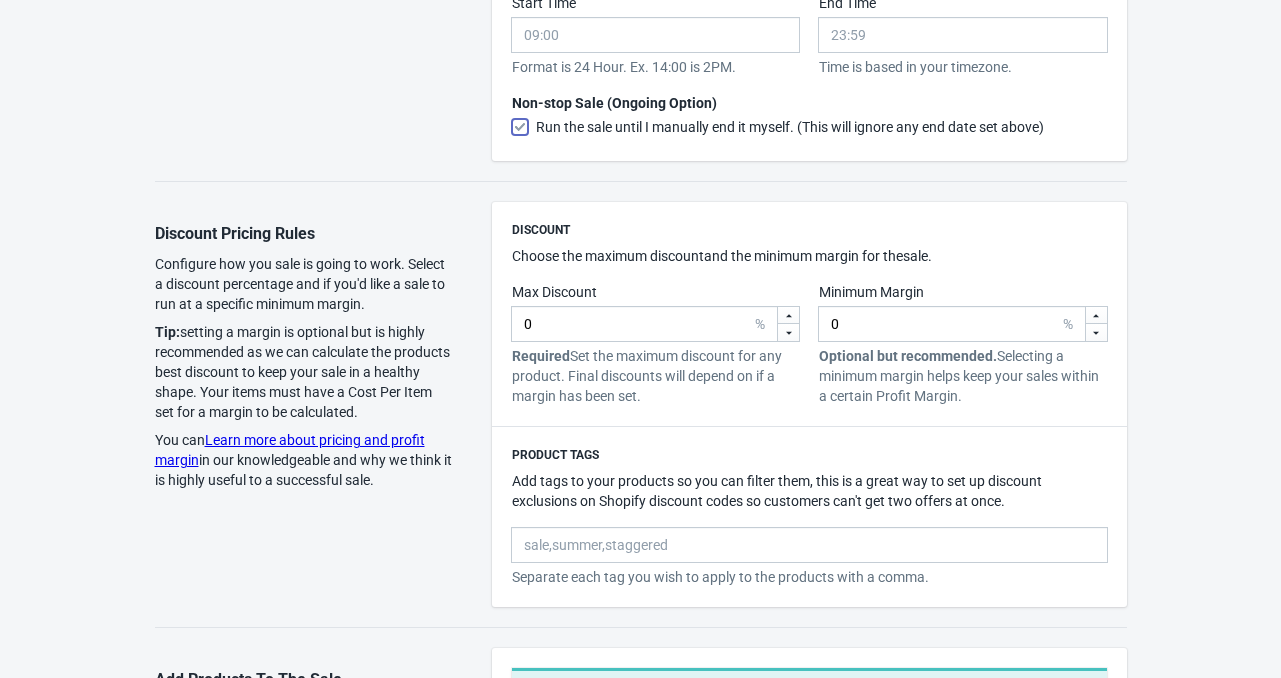 scroll, scrollTop: 744, scrollLeft: 0, axis: vertical 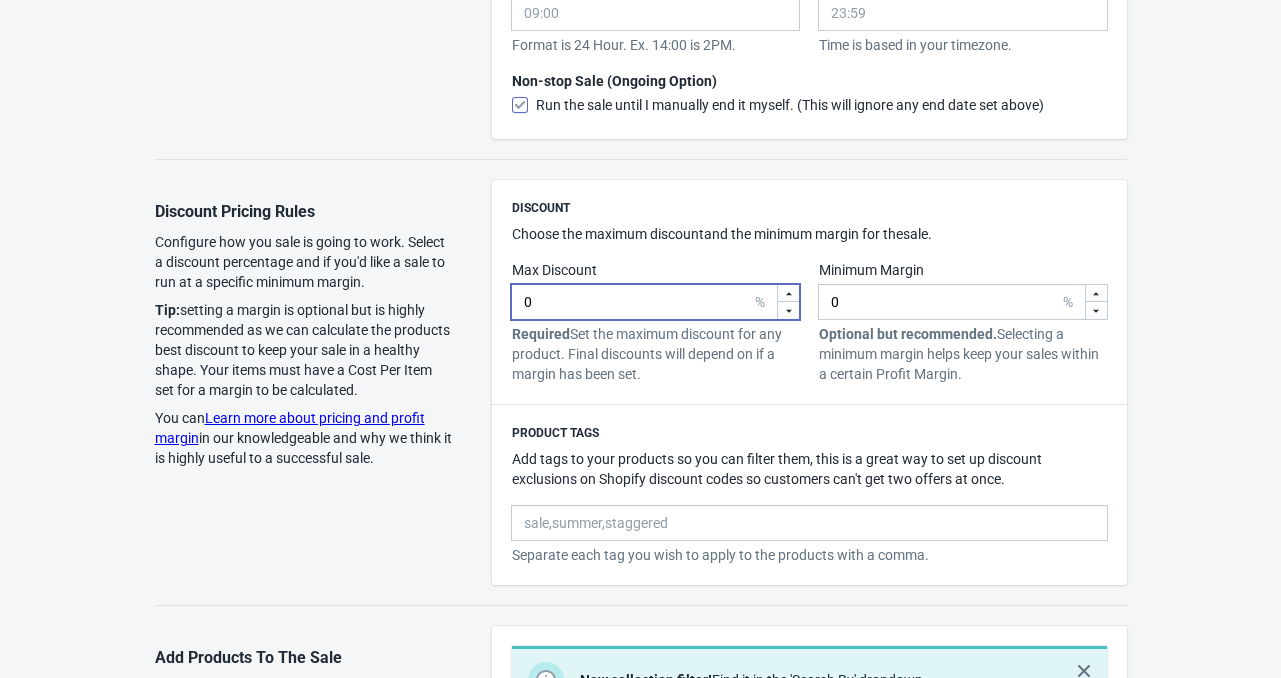 click on "0" at bounding box center (637, 302) 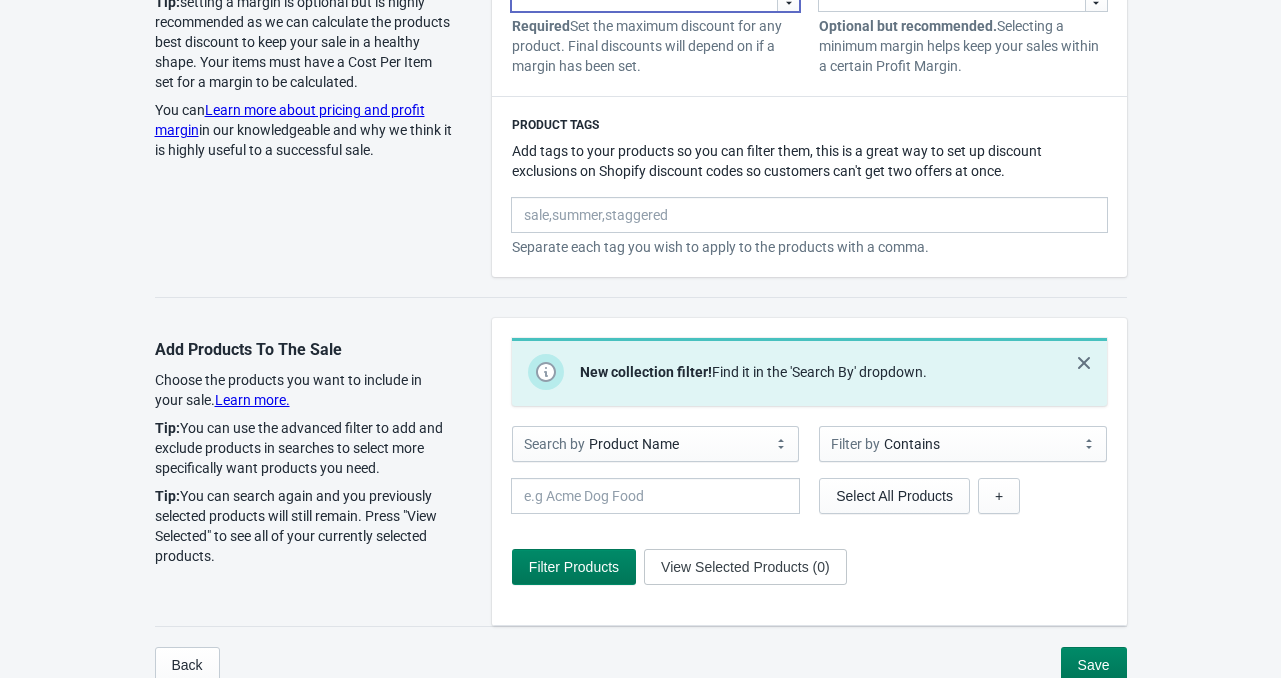 scroll, scrollTop: 1070, scrollLeft: 0, axis: vertical 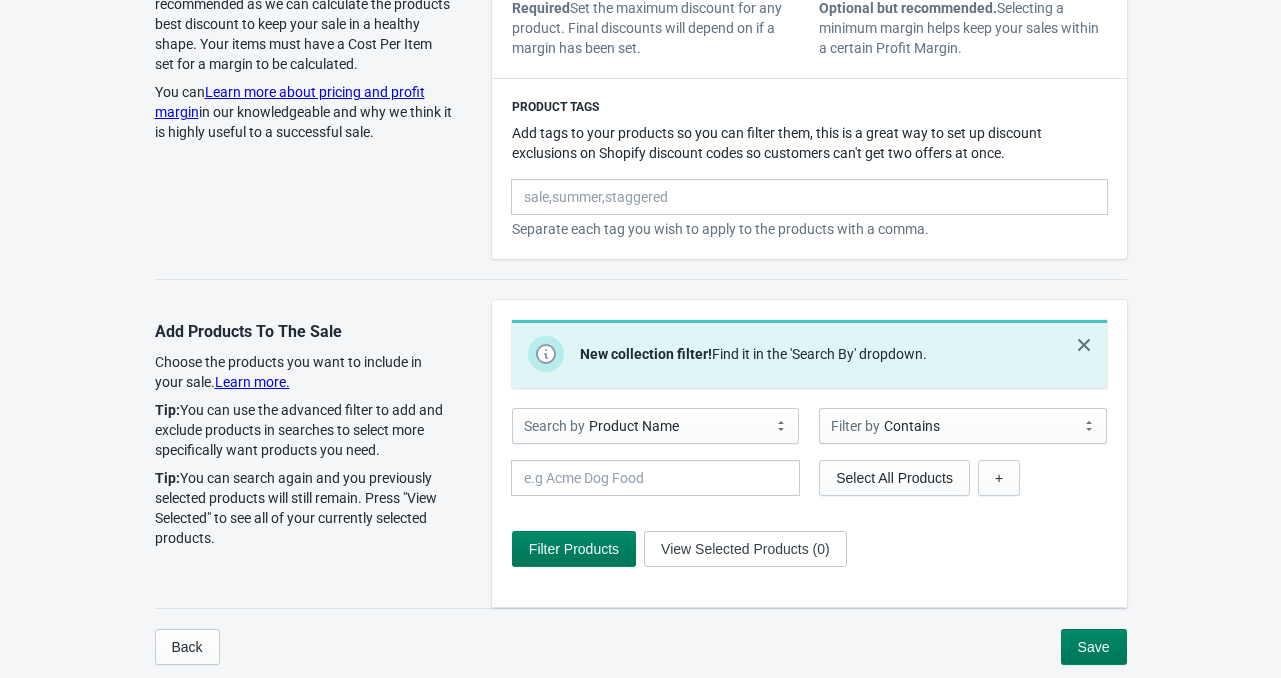 type on "10" 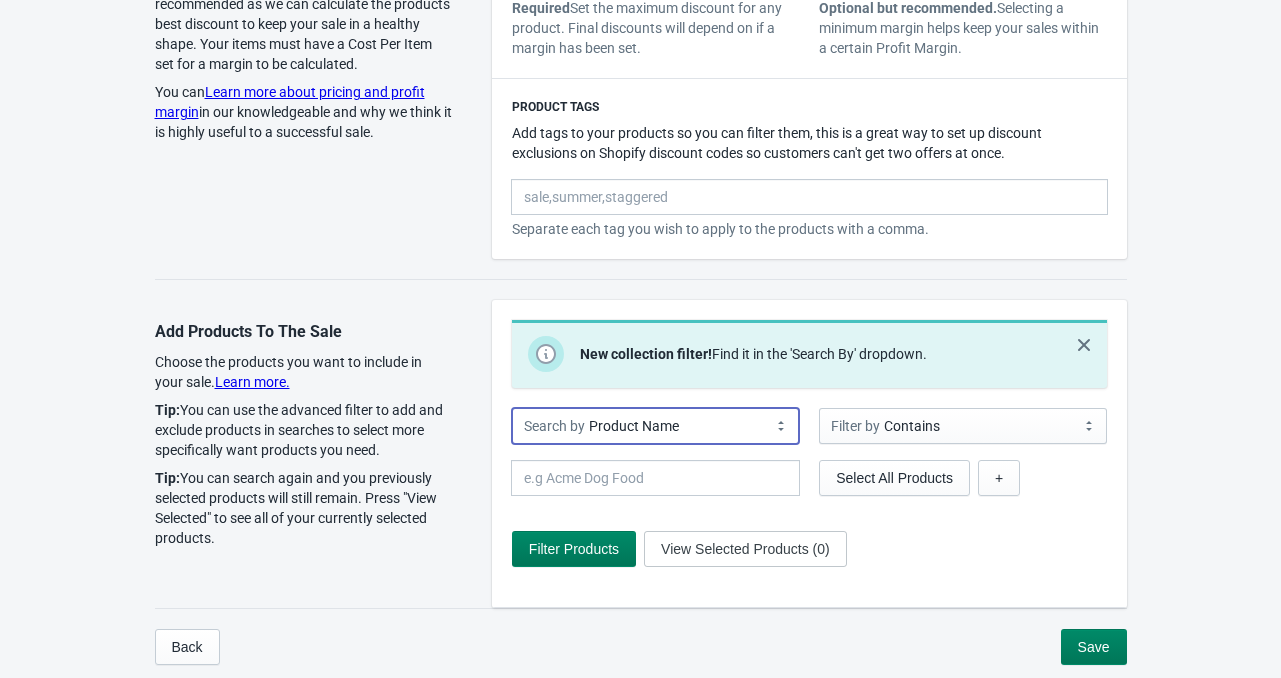 click on "Product Name
Product Type
Product Vendor
Collection Name
Tag Name" at bounding box center [655, 426] 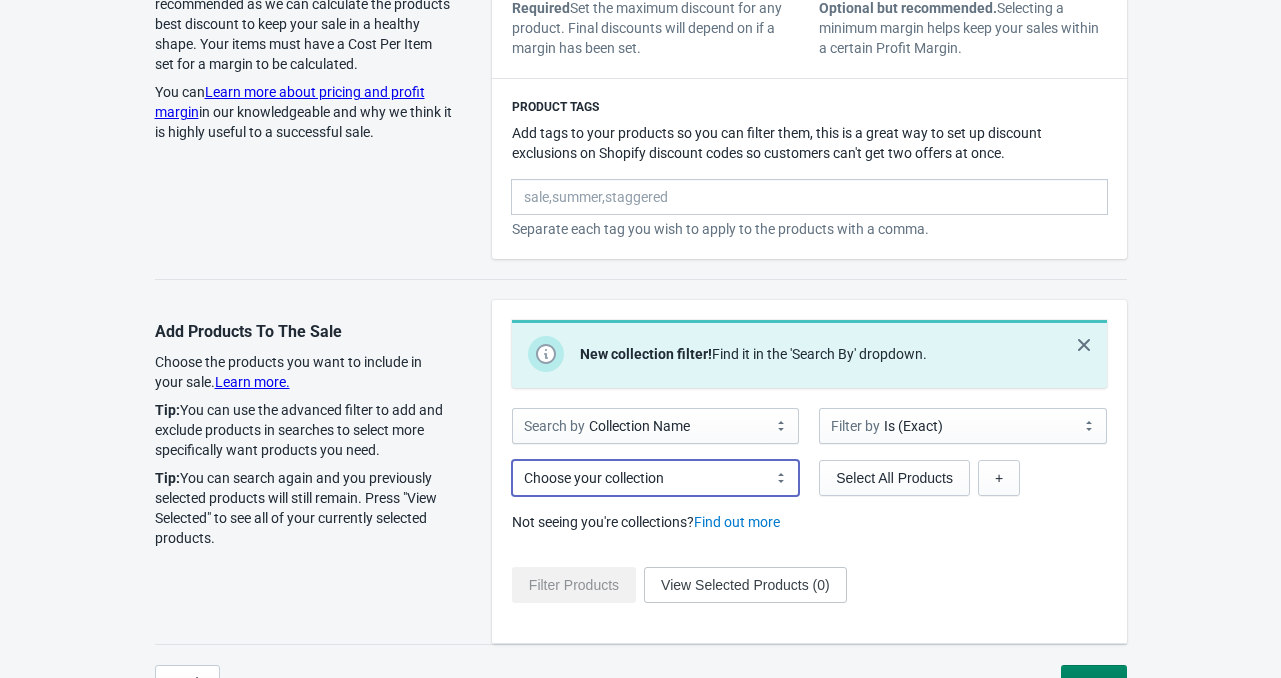 click at bounding box center [655, 478] 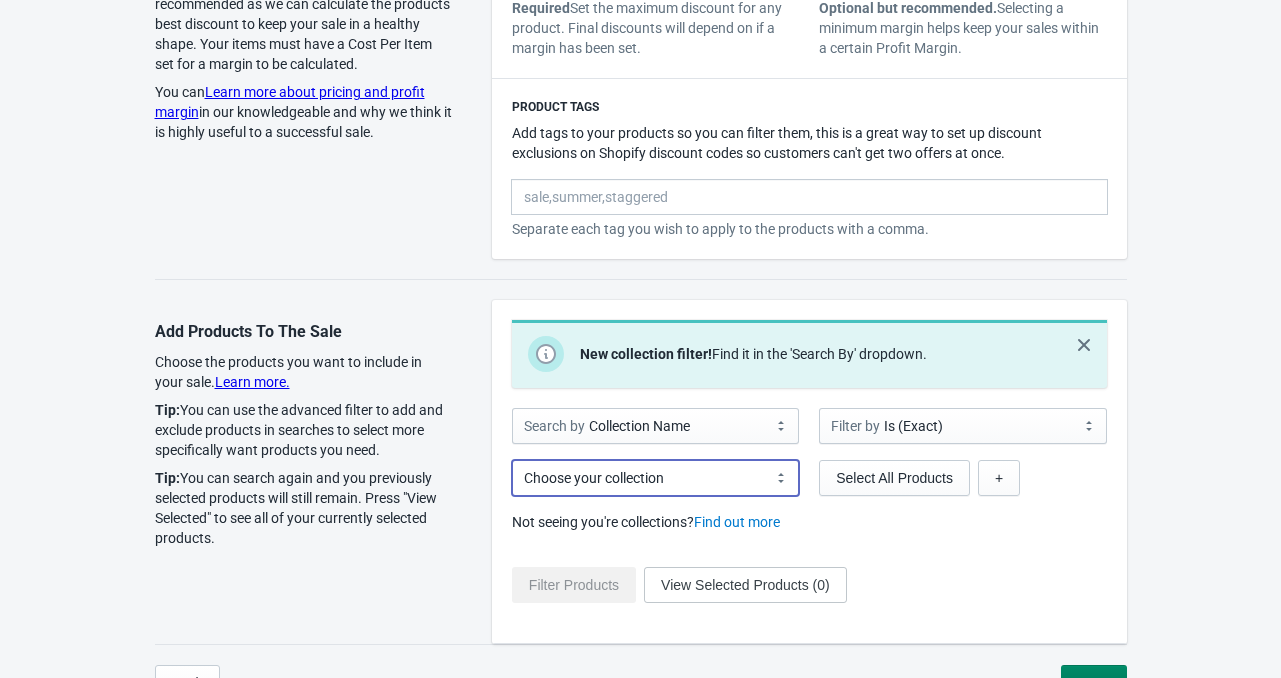 click at bounding box center (655, 478) 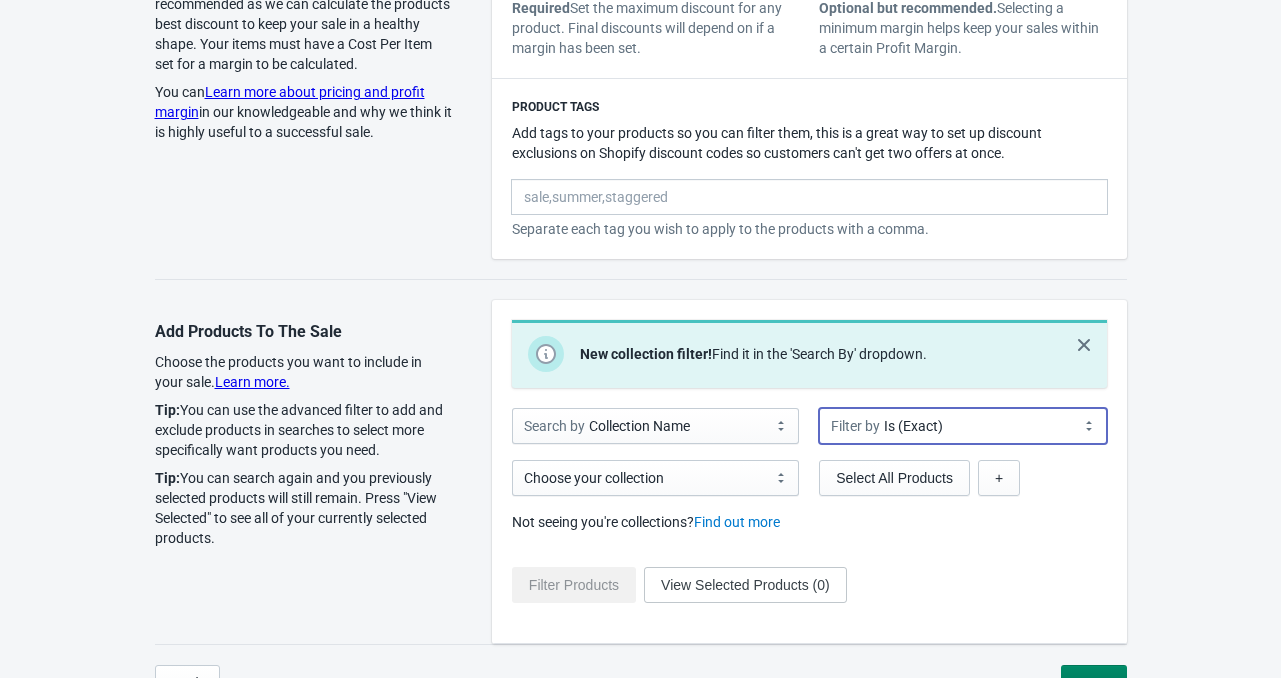 click on "Is (Exact)" at bounding box center [962, 426] 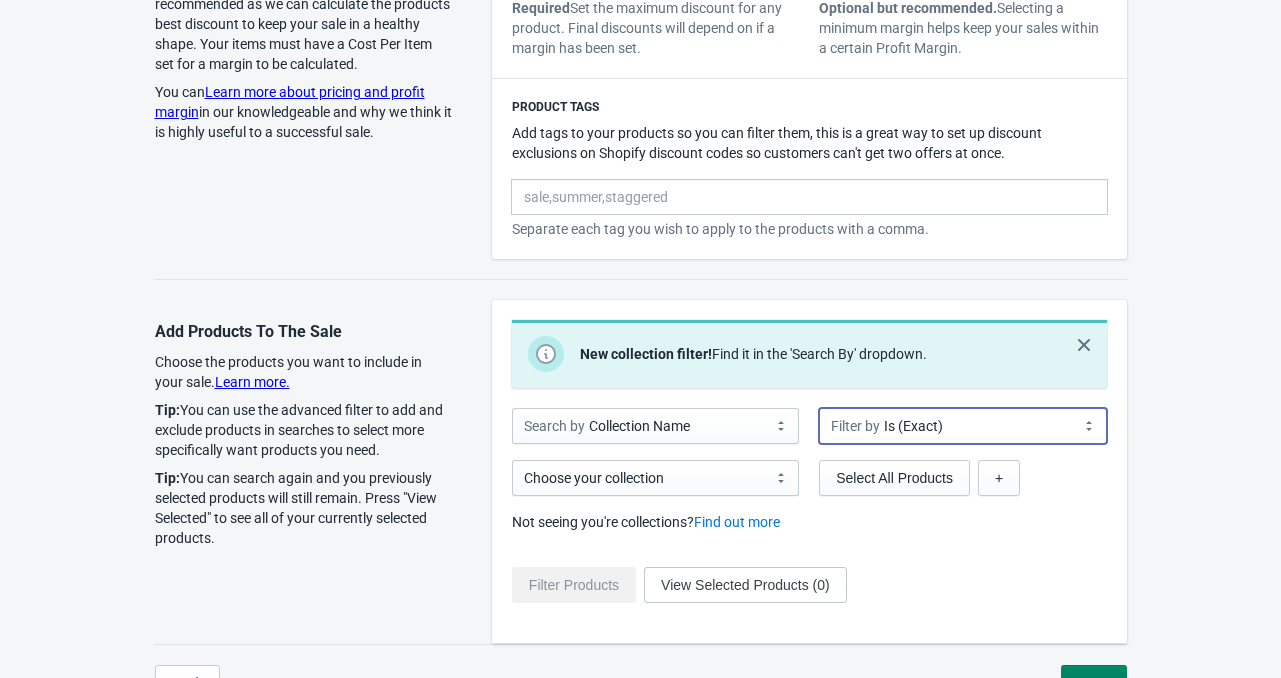 click on "Is (Exact)" at bounding box center [962, 426] 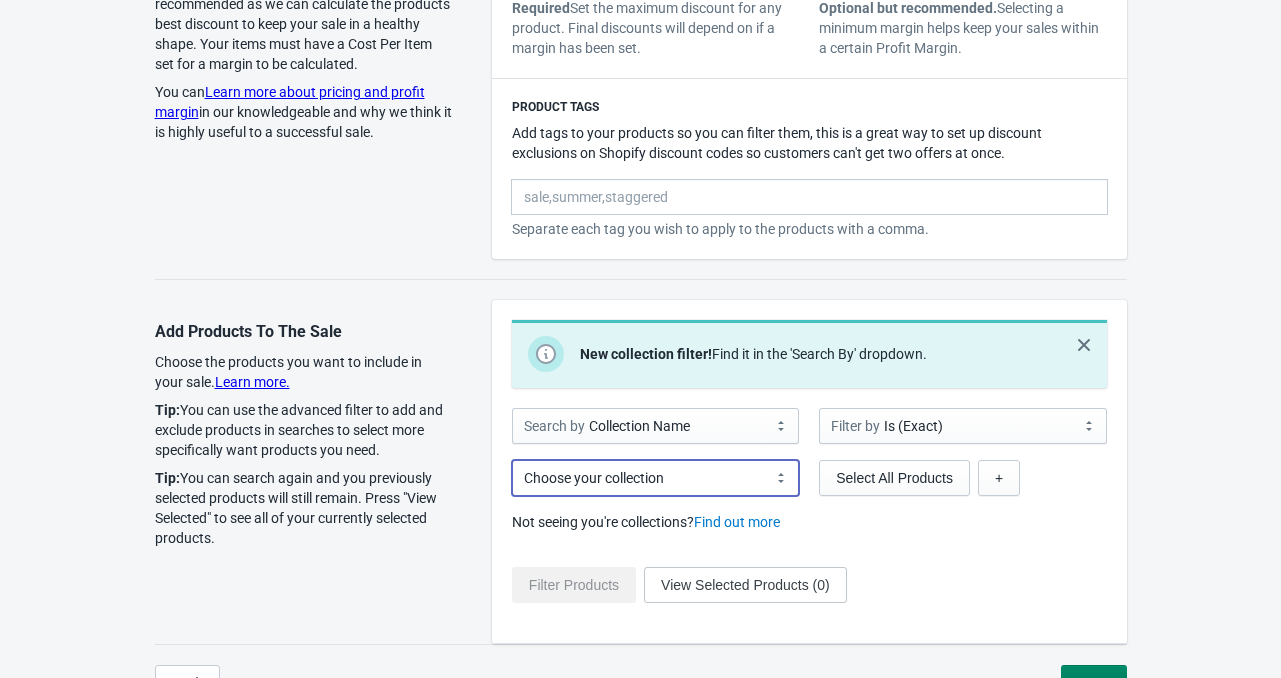 click at bounding box center [655, 478] 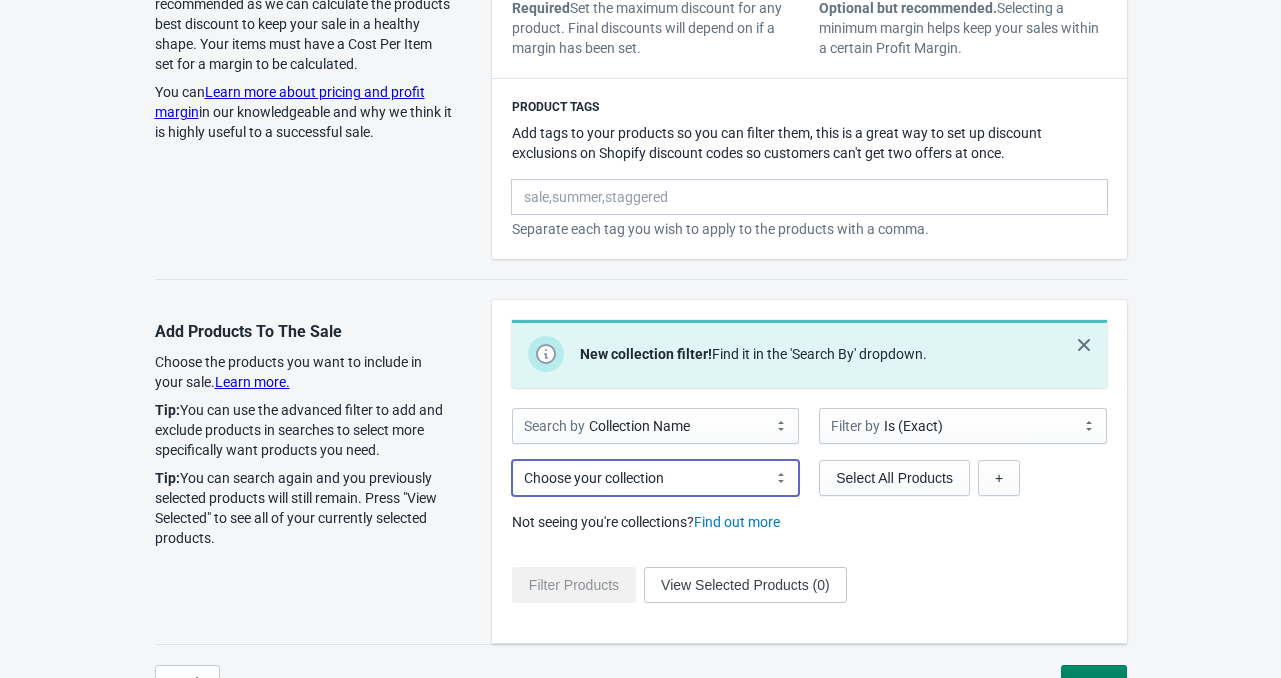 click at bounding box center (655, 478) 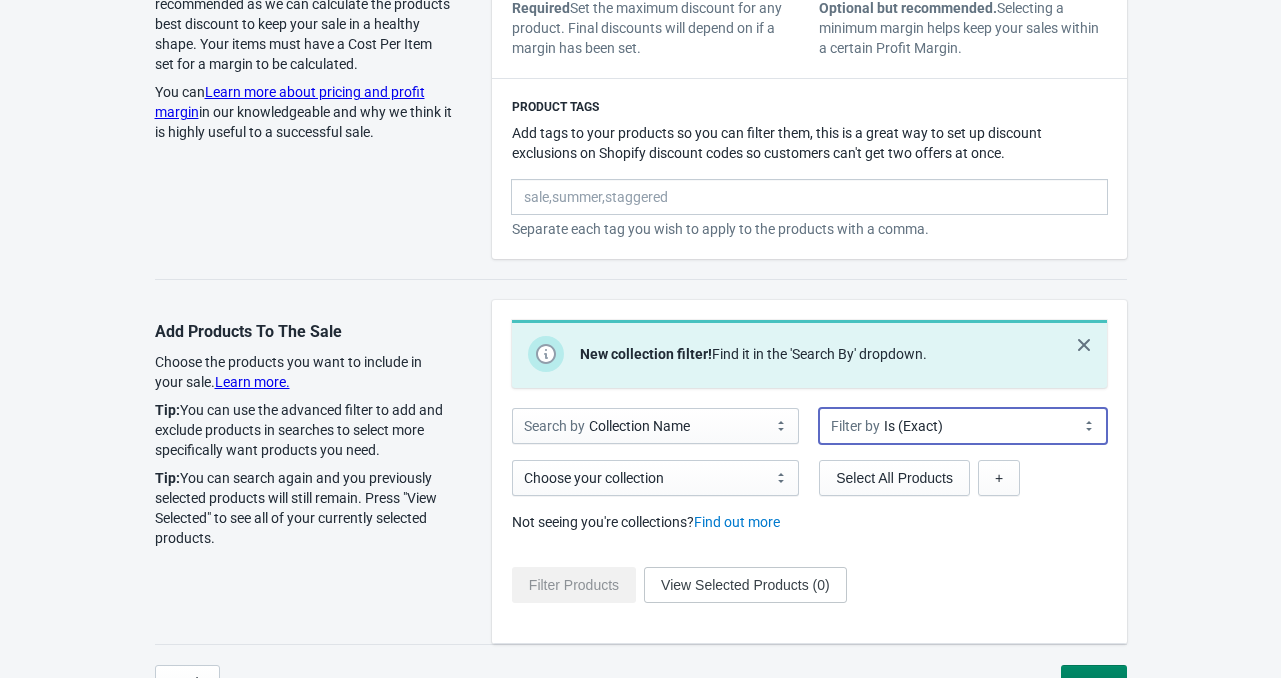 click on "Is (Exact)" at bounding box center (962, 426) 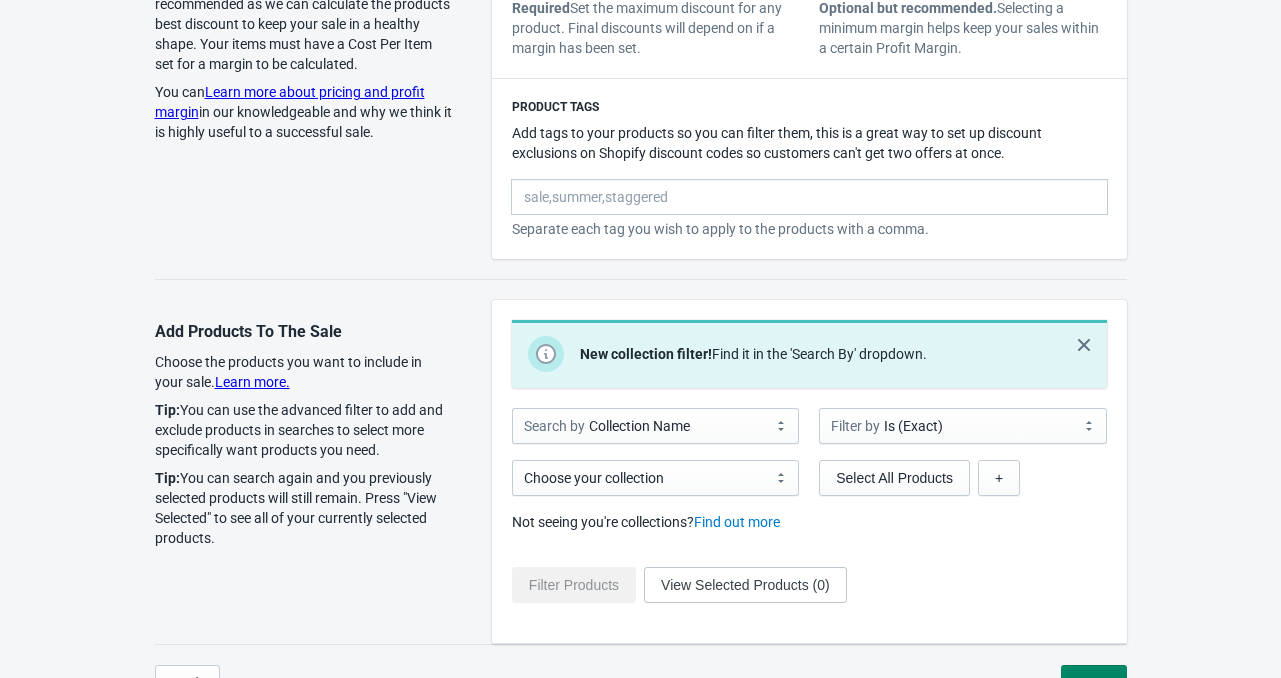 click on "Back
Save
Sale Details
Offer Type:  Name your sale and select what type of sale
you'd like to run. Only you will see this.
Learn More.
Offer Type:  Normal sales will just stay at a fixed discount
for their entire duration. Staggered sales will go up or down
based on the ranges you choose.
Availability:  here you can set an optional start and end
time for your sale. If you don't enter a start date we will start
the sale straight away. If you leave the enddate blank we will
keep the sale going until you manually end it.
Learn more.
Sale Name (customers won't see this)
Test
Offer Type" at bounding box center (641, -175) 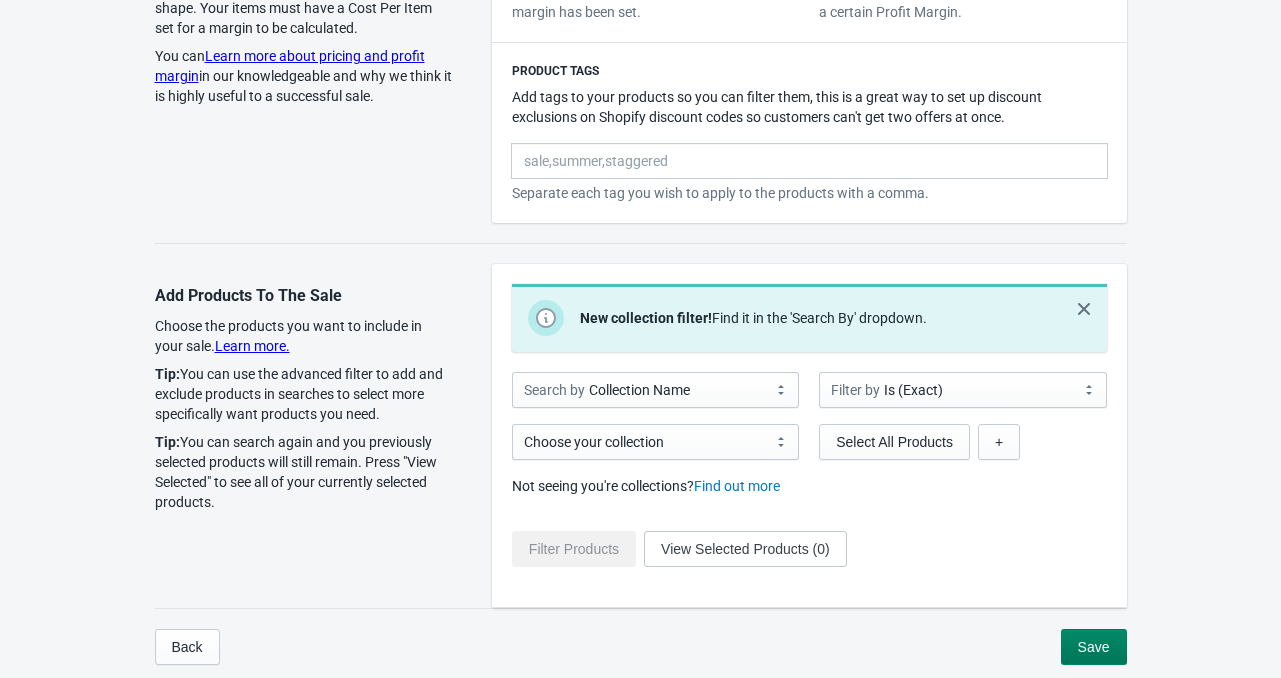 click on "Back
Save" at bounding box center [641, 646] 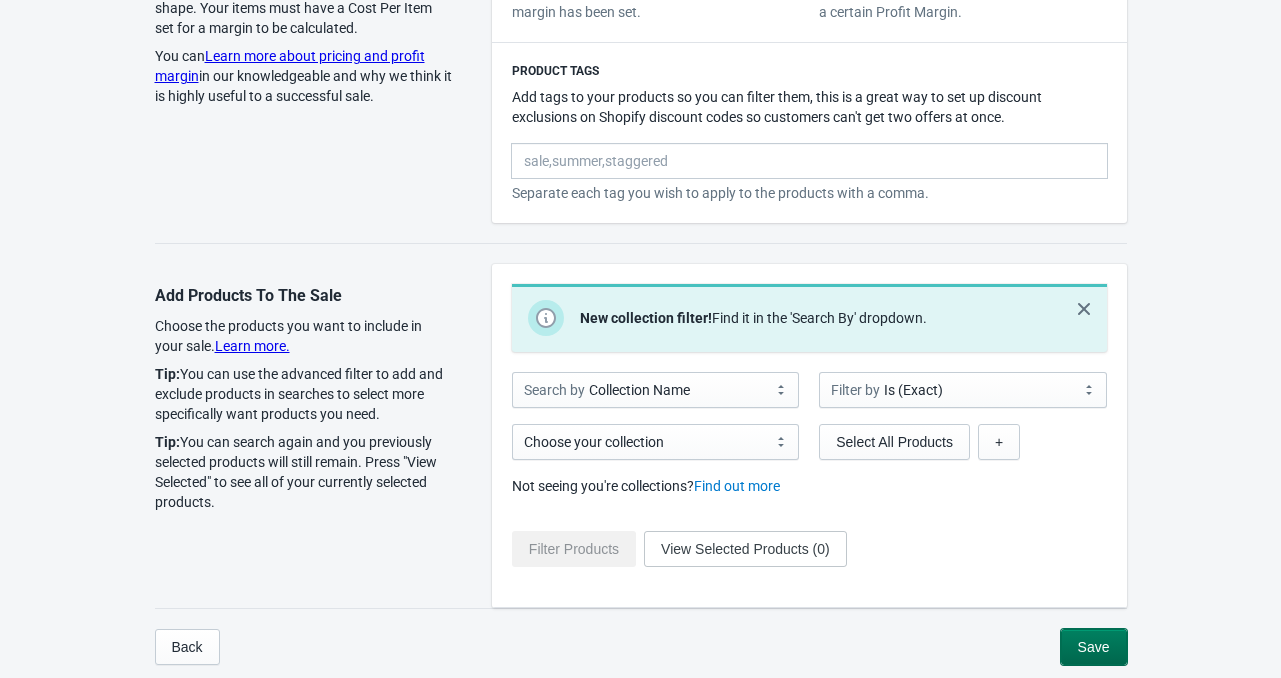 click on "Save" at bounding box center (1094, 647) 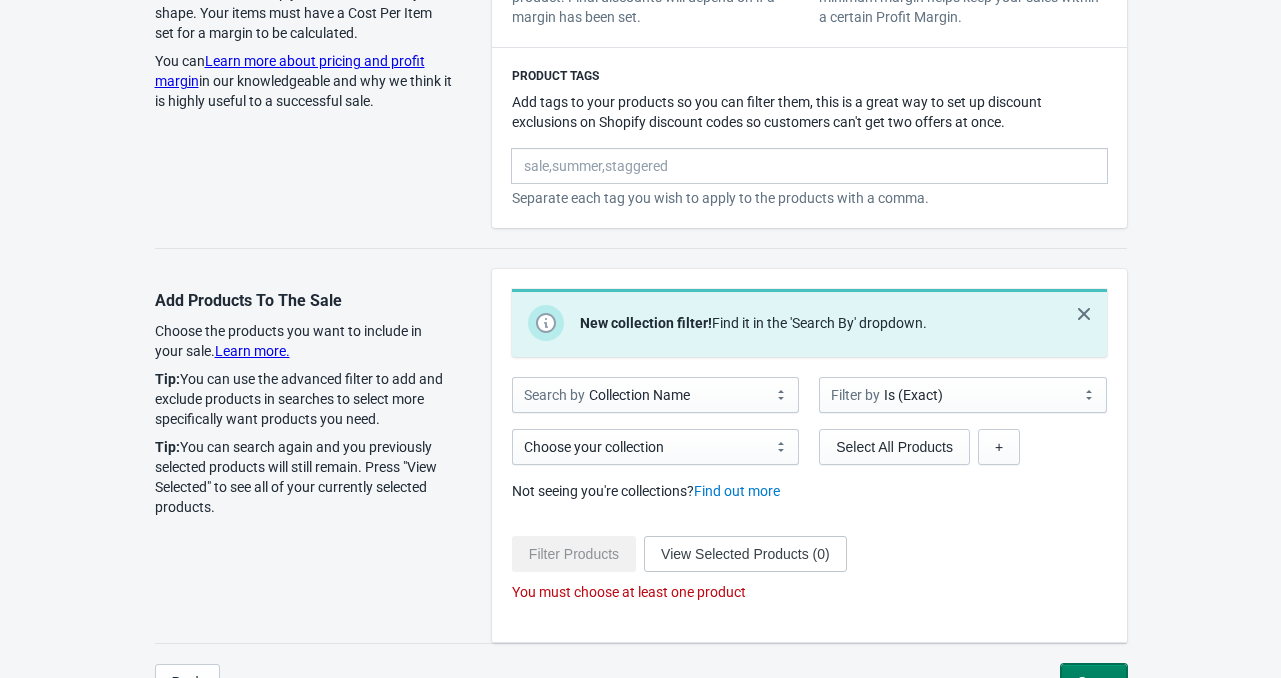 scroll, scrollTop: 1247, scrollLeft: 0, axis: vertical 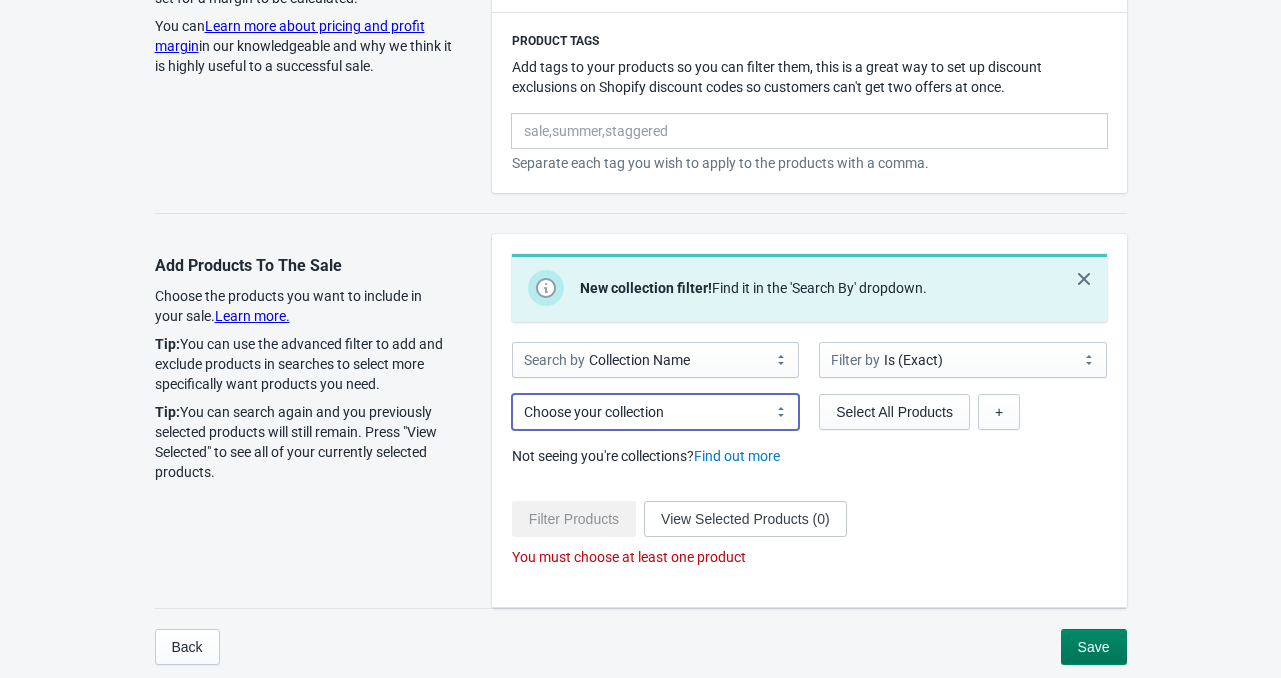click at bounding box center [655, 412] 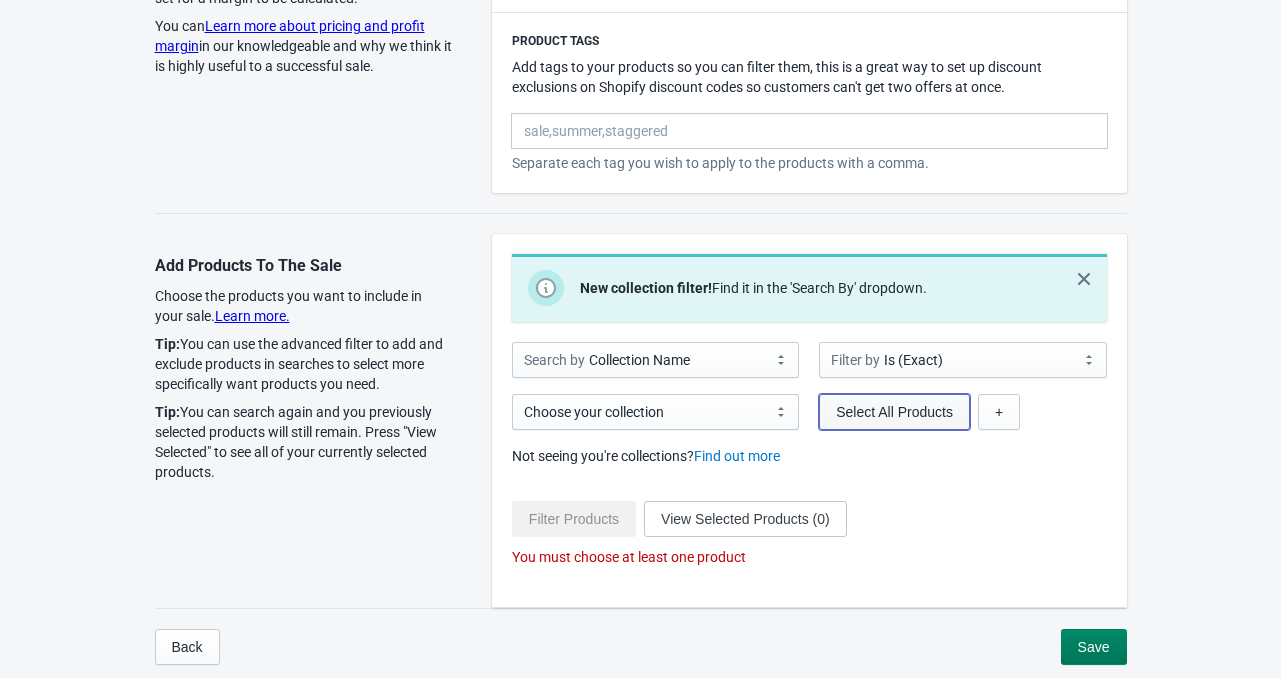 click on "Select All Products" at bounding box center (894, 412) 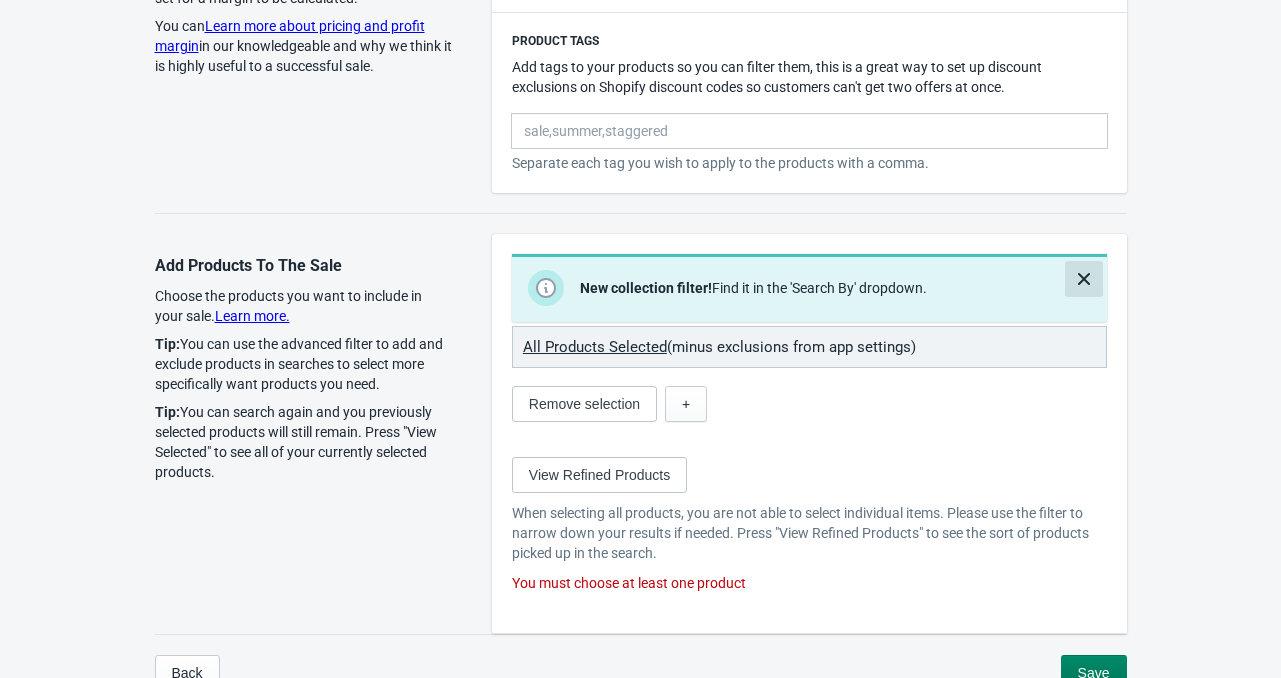click 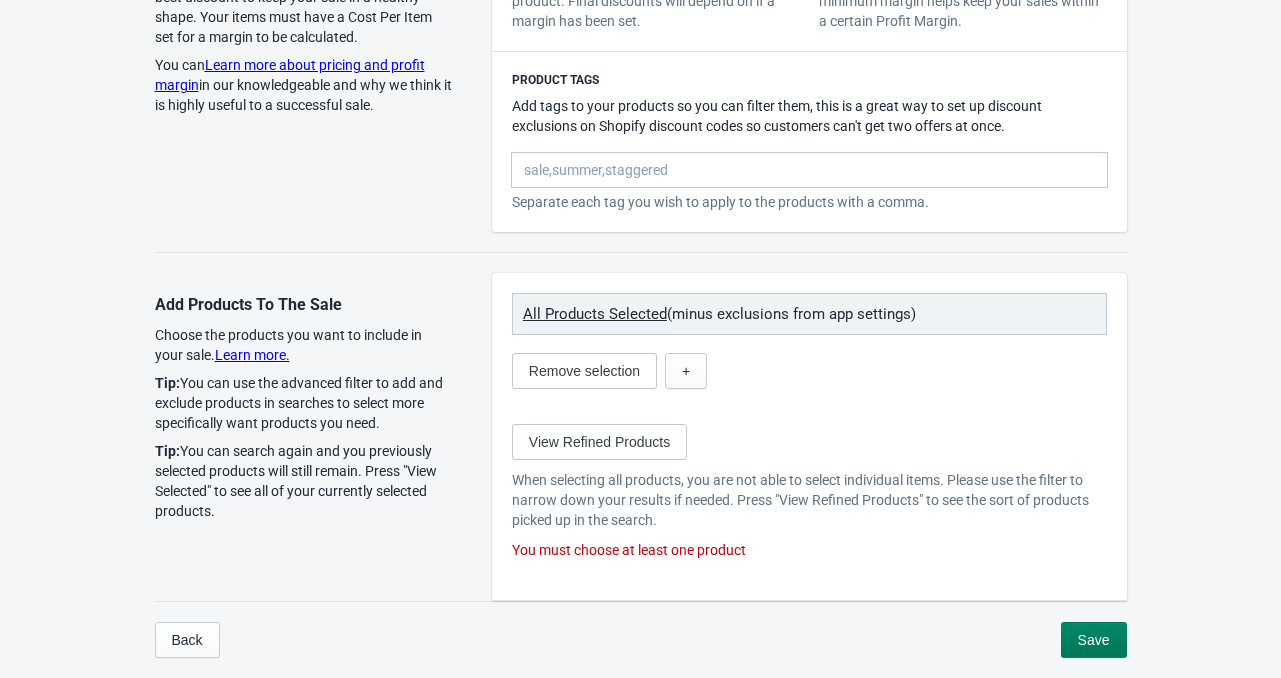 scroll, scrollTop: 1200, scrollLeft: 0, axis: vertical 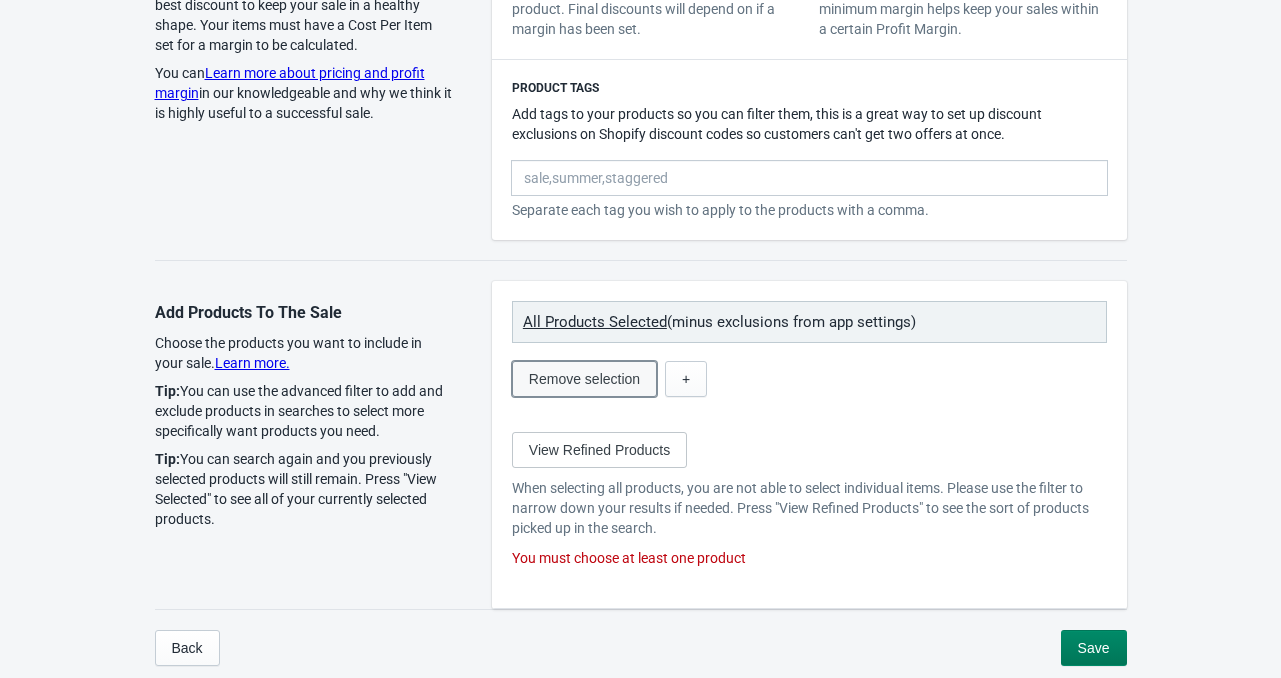 click on "Remove selection" at bounding box center (584, 379) 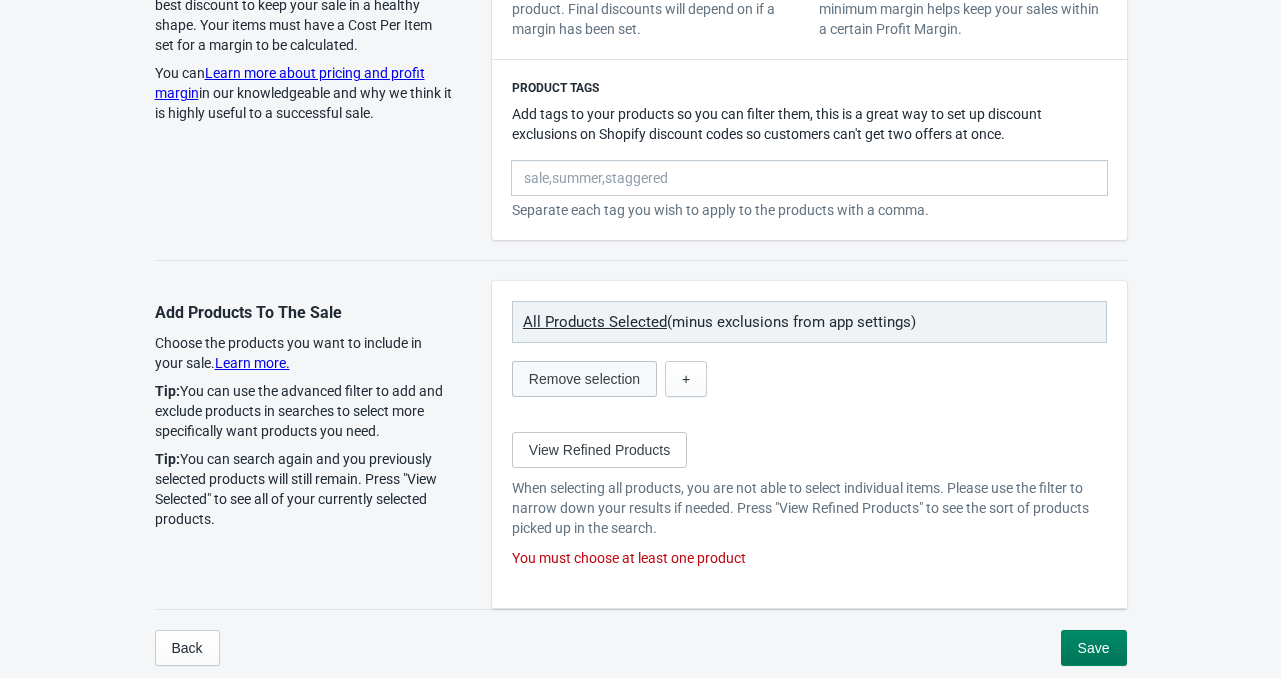 scroll, scrollTop: 1141, scrollLeft: 0, axis: vertical 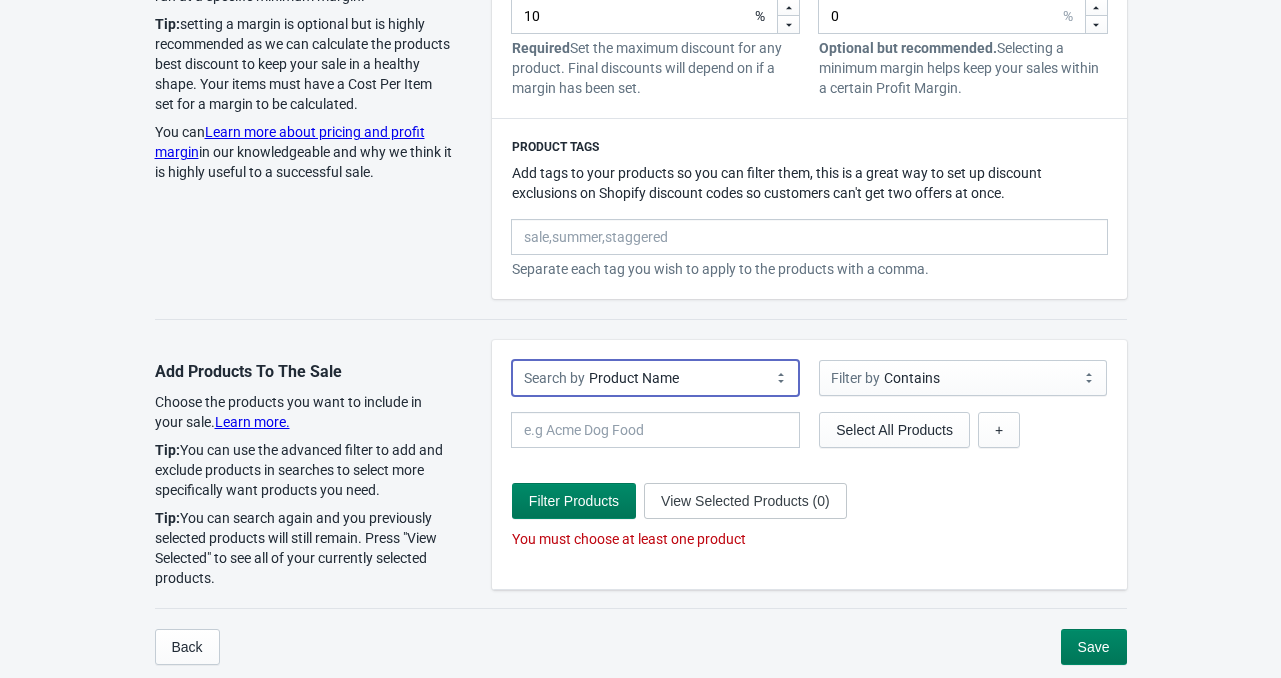click on "Product Name
Product Type
Product Vendor
Collection Name
Tag Name" at bounding box center [655, 378] 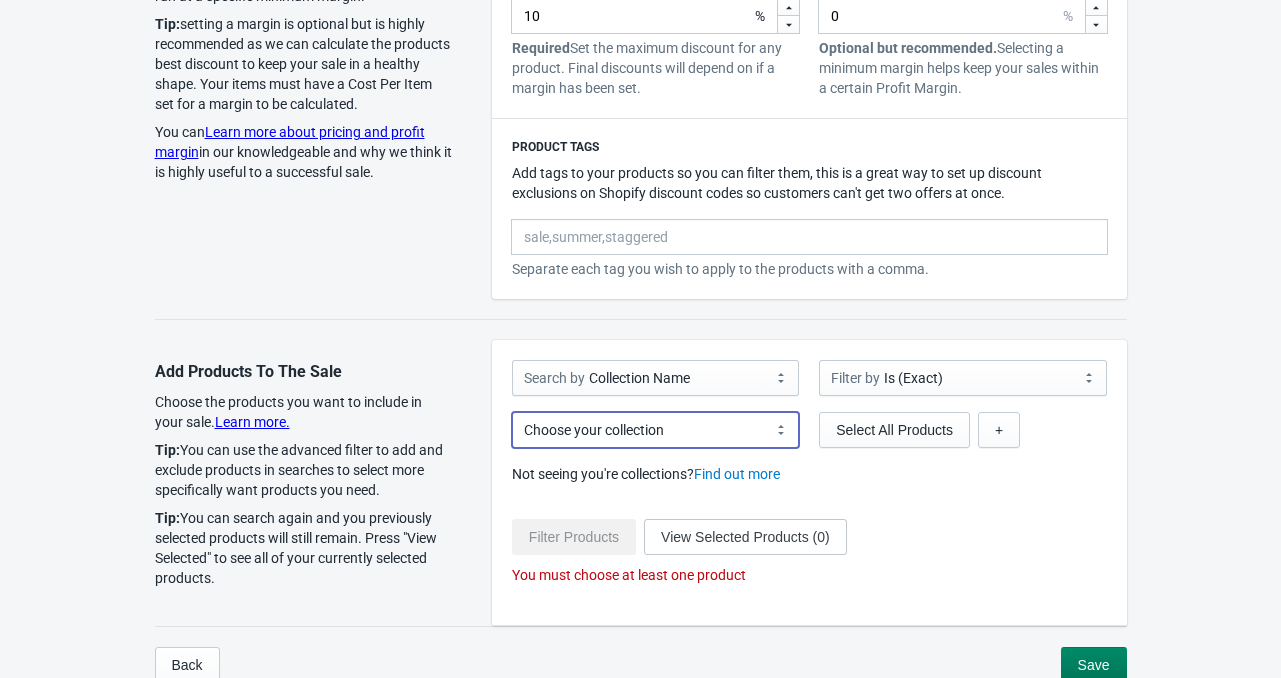 click at bounding box center (655, 430) 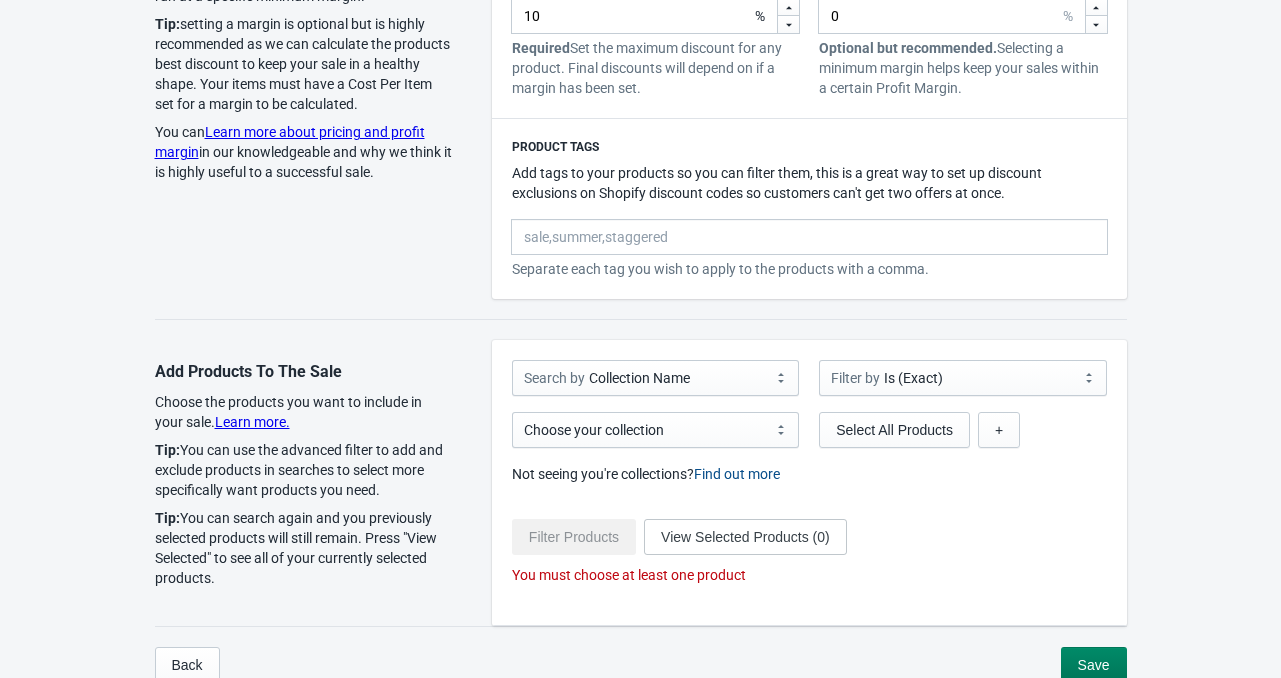 click on "Find out more" at bounding box center [737, 474] 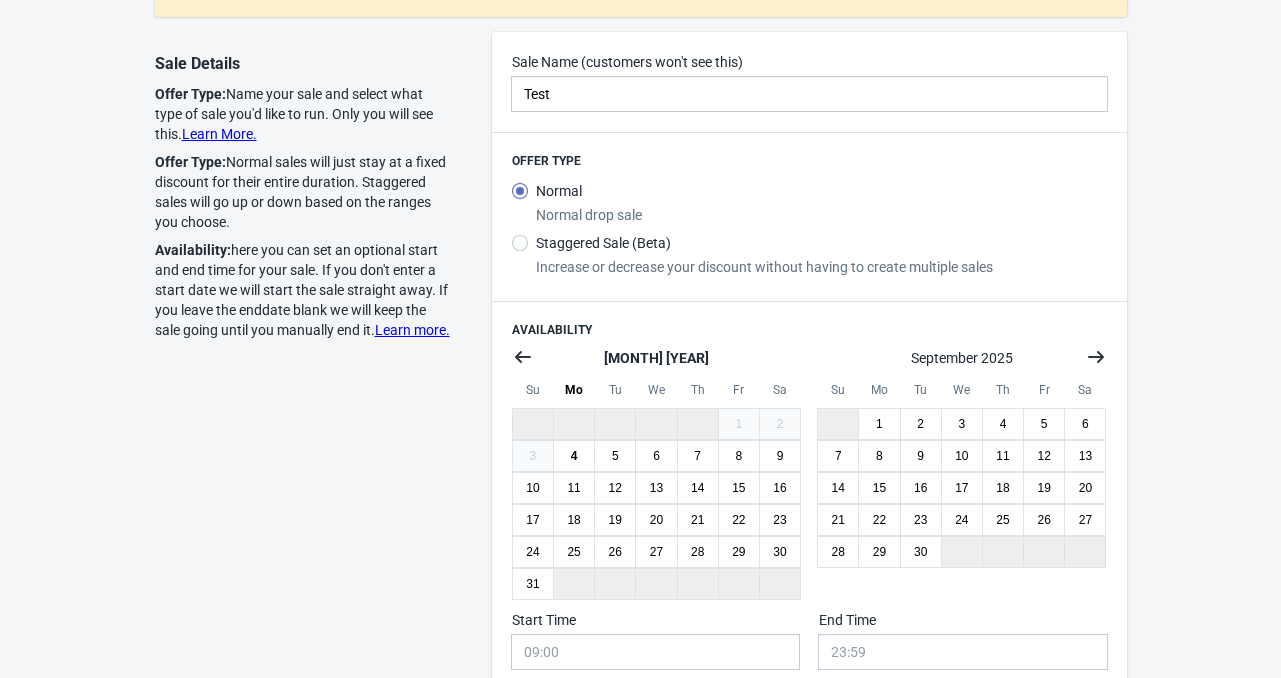 scroll, scrollTop: 0, scrollLeft: 0, axis: both 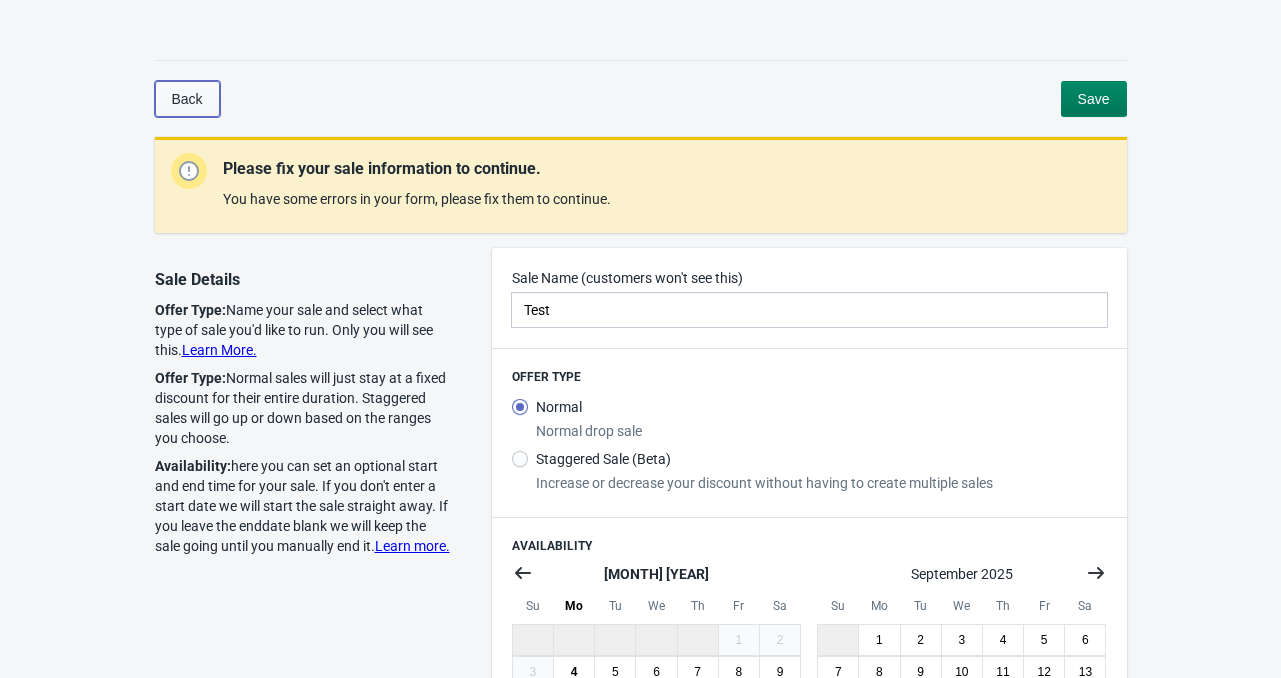 click on "Back" at bounding box center [187, 99] 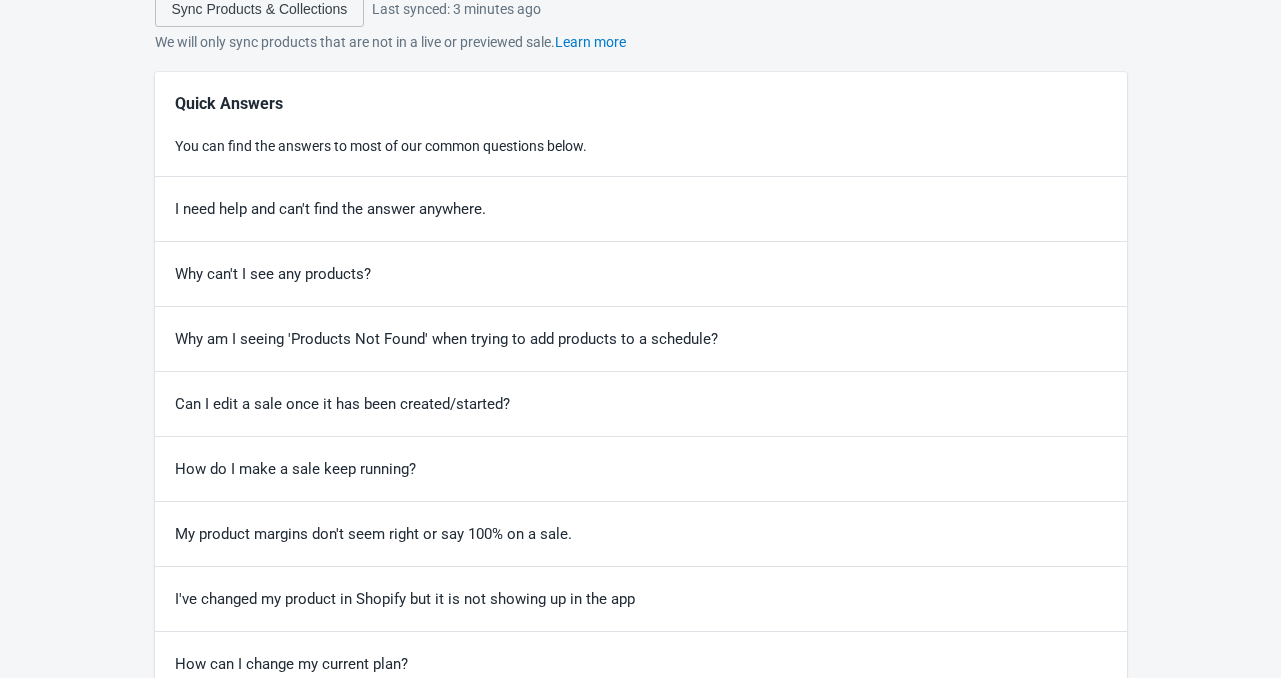 scroll, scrollTop: 632, scrollLeft: 0, axis: vertical 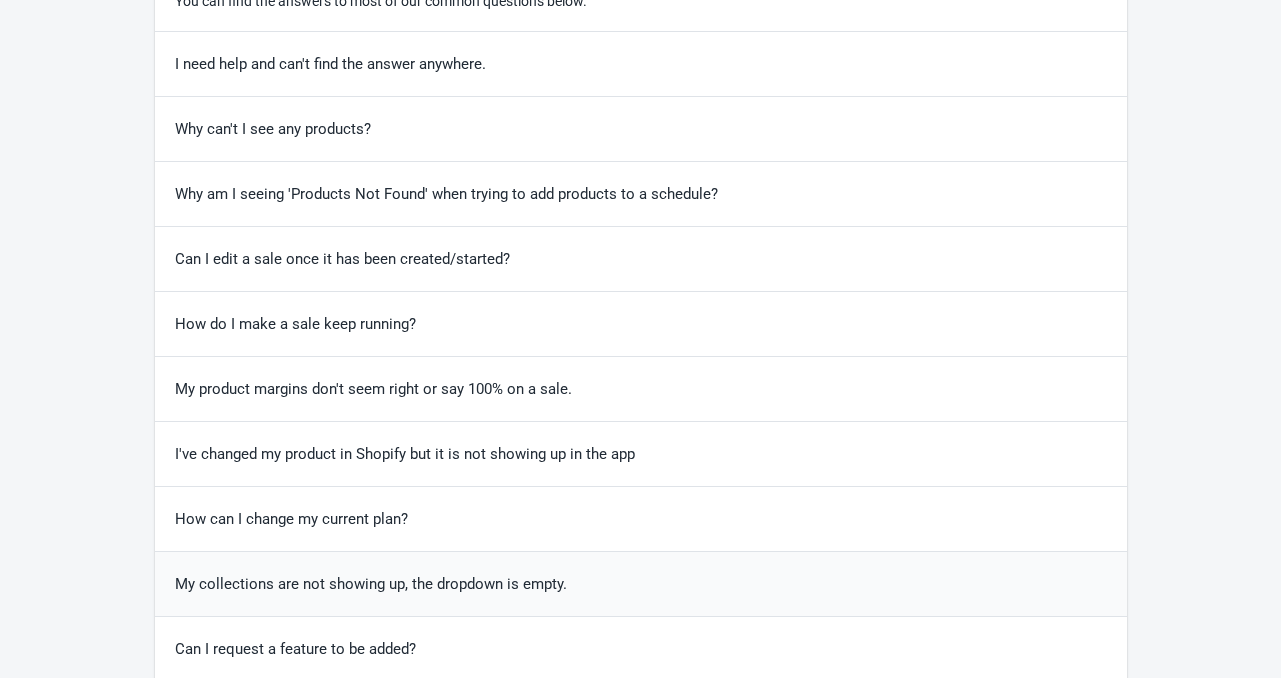 click on "My collections are not showing up, the dropdown is empty.
If you can't see any collections when adding a sale. Please re-sync your products and collections with the app.
Once this is done you should find your collections easily." at bounding box center (641, 584) 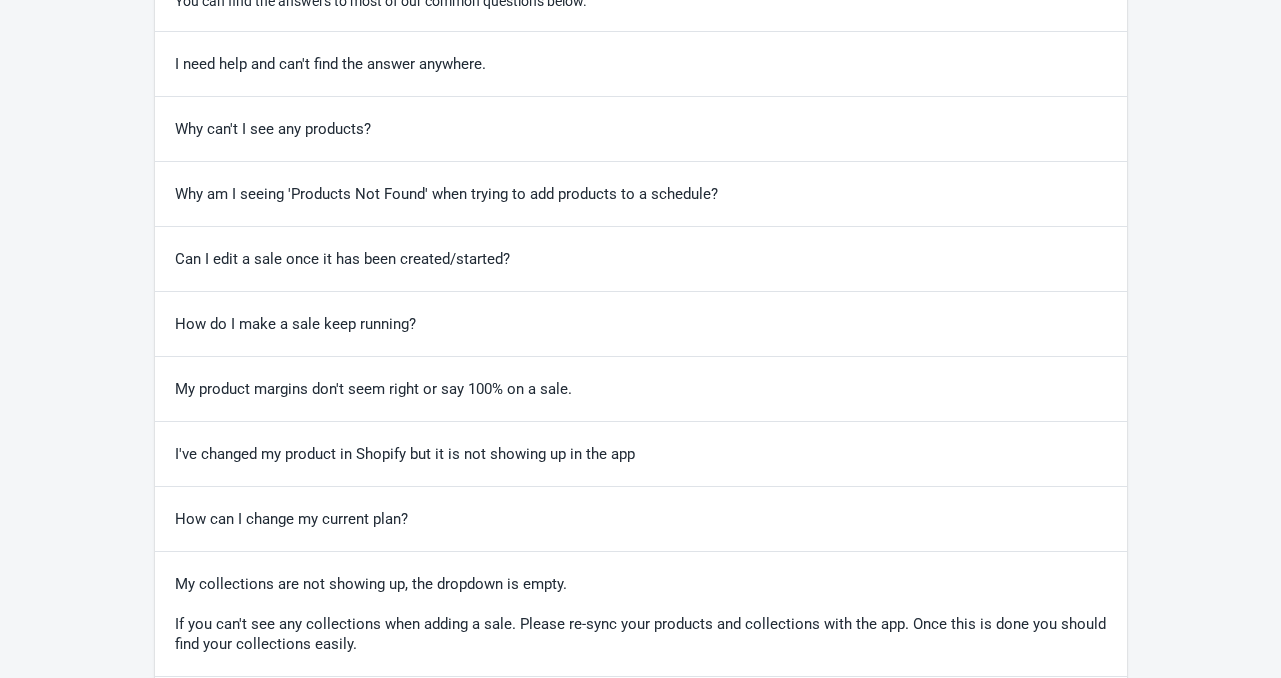 scroll, scrollTop: 692, scrollLeft: 0, axis: vertical 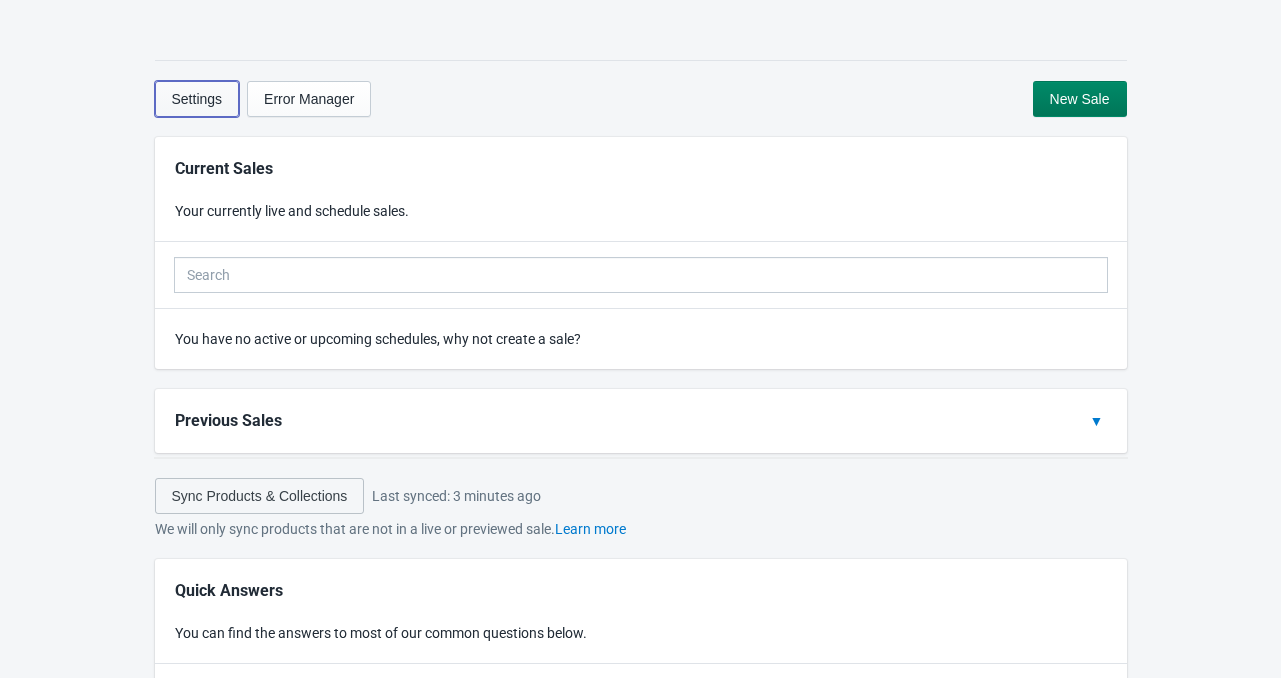 click on "Settings" at bounding box center [197, 99] 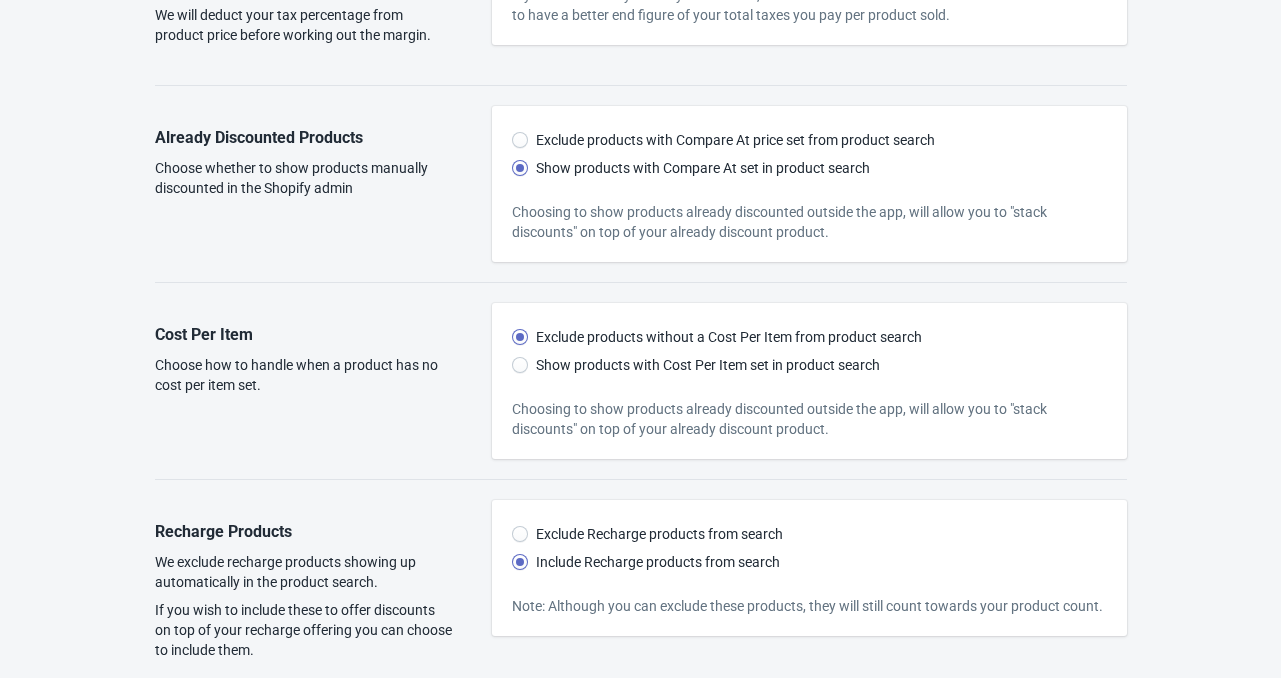 scroll, scrollTop: 0, scrollLeft: 0, axis: both 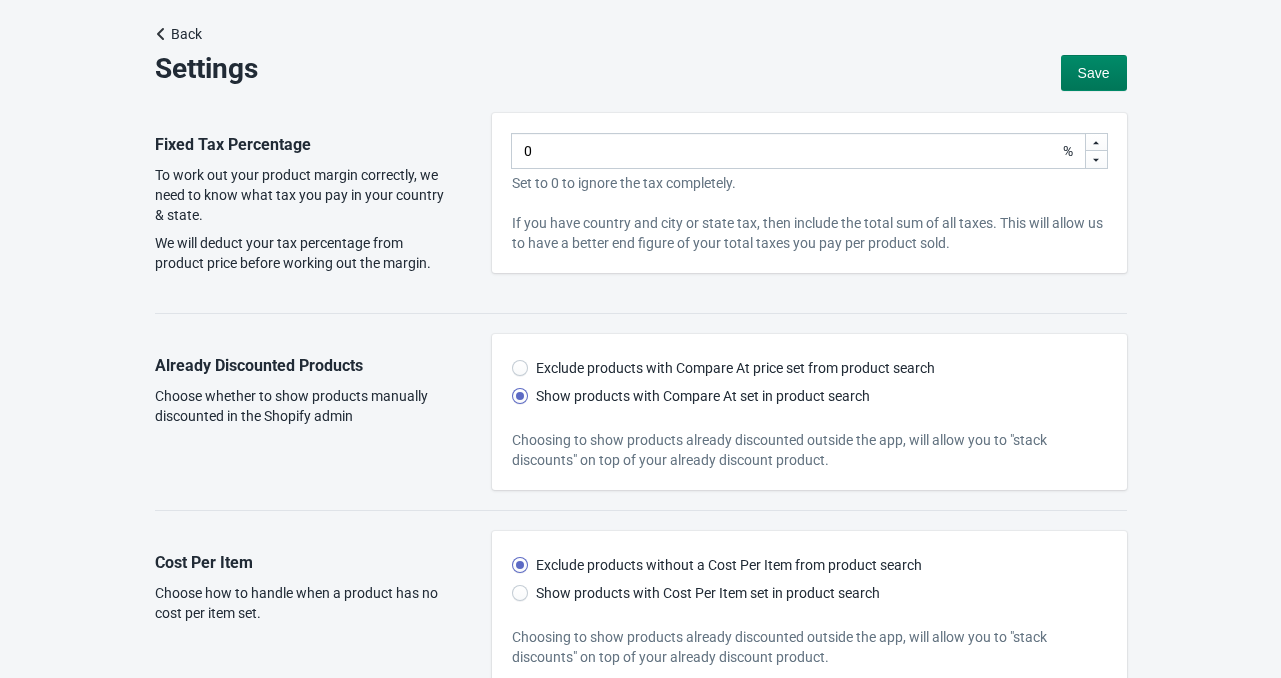 click on "Back" at bounding box center [180, 34] 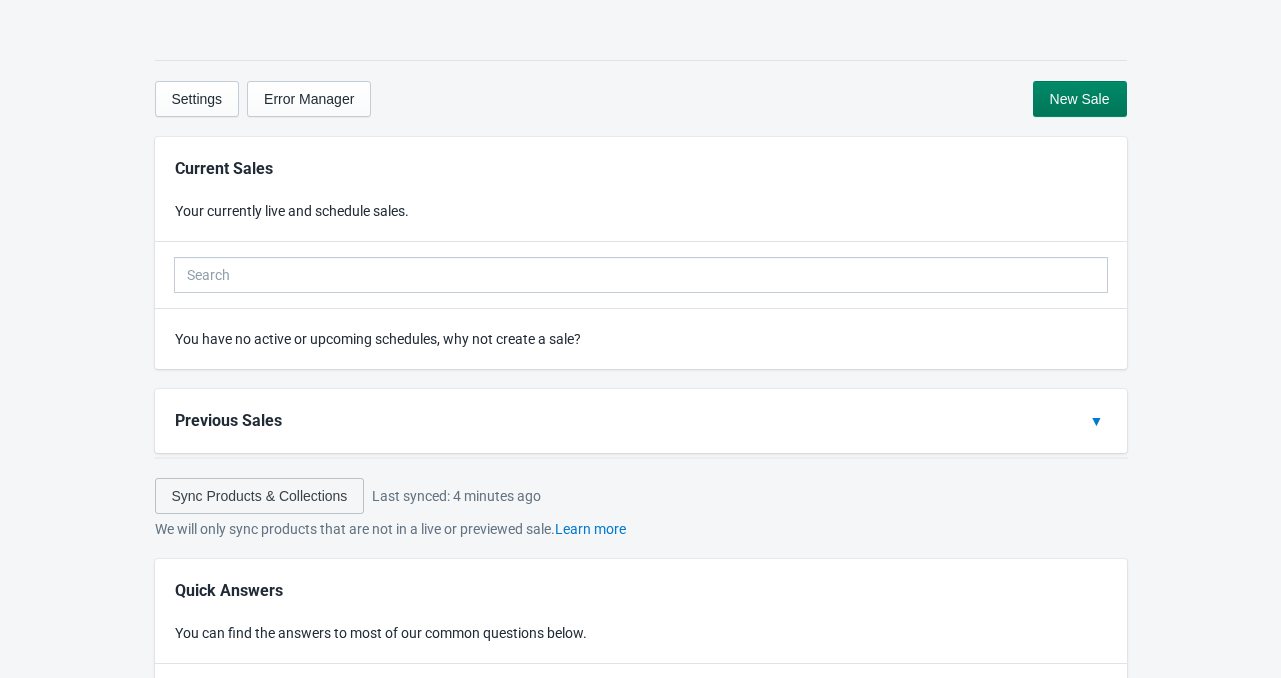 click on "Previous Sales" at bounding box center (627, 421) 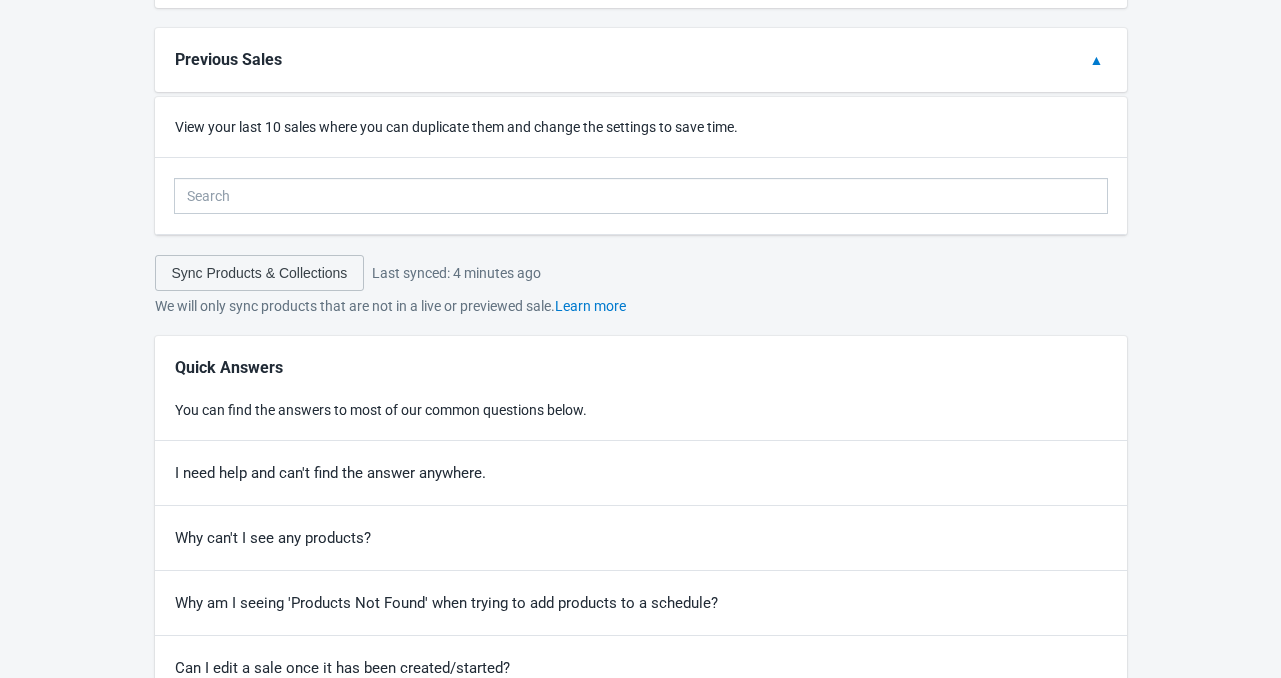 scroll, scrollTop: 368, scrollLeft: 0, axis: vertical 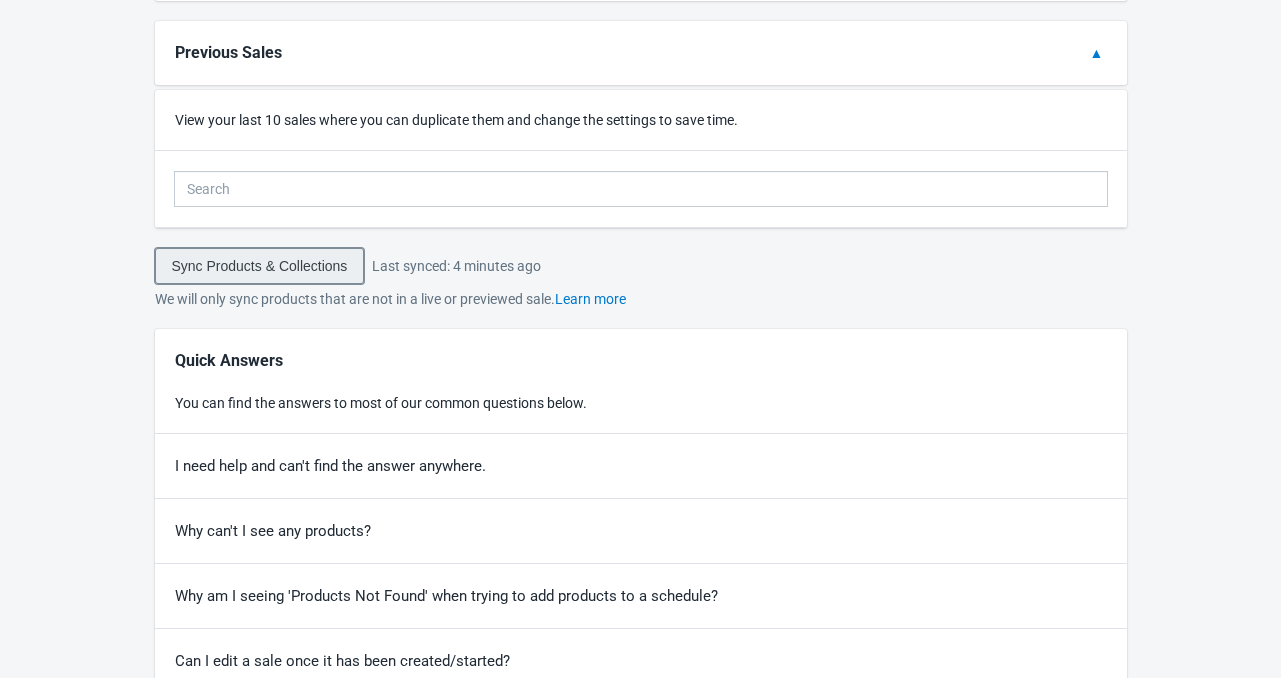 click on "Sync Products & Collections" at bounding box center (260, 266) 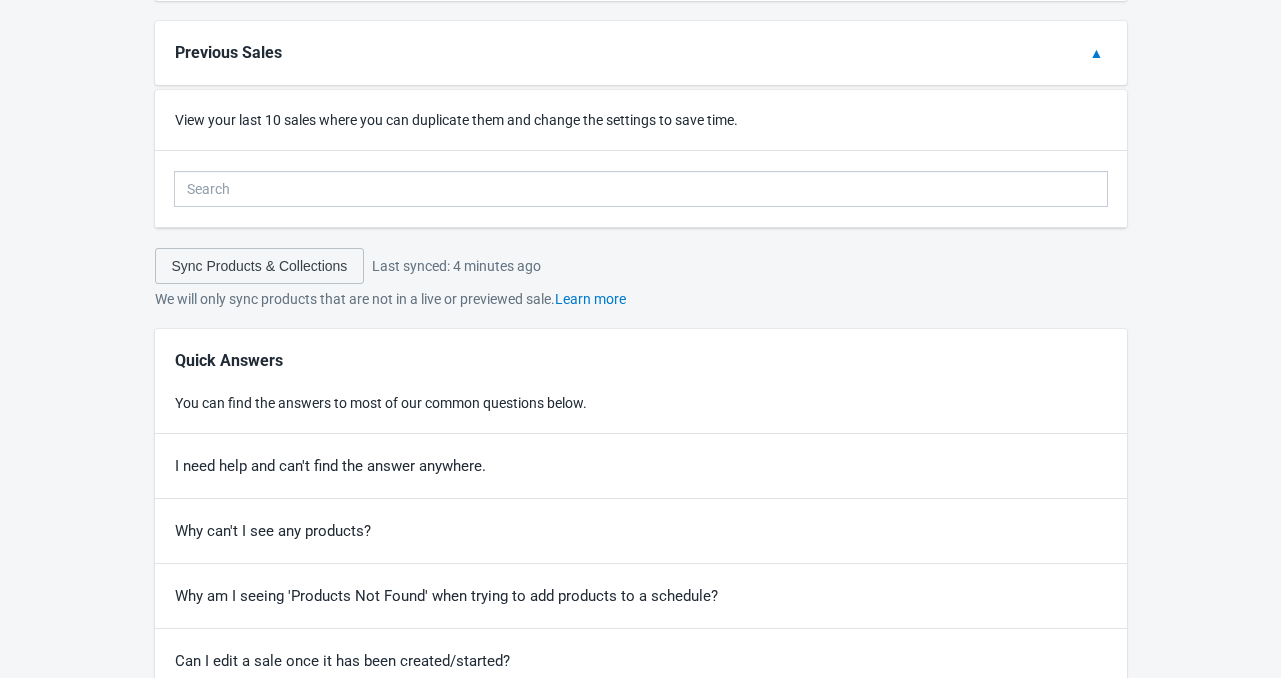 scroll, scrollTop: 0, scrollLeft: 0, axis: both 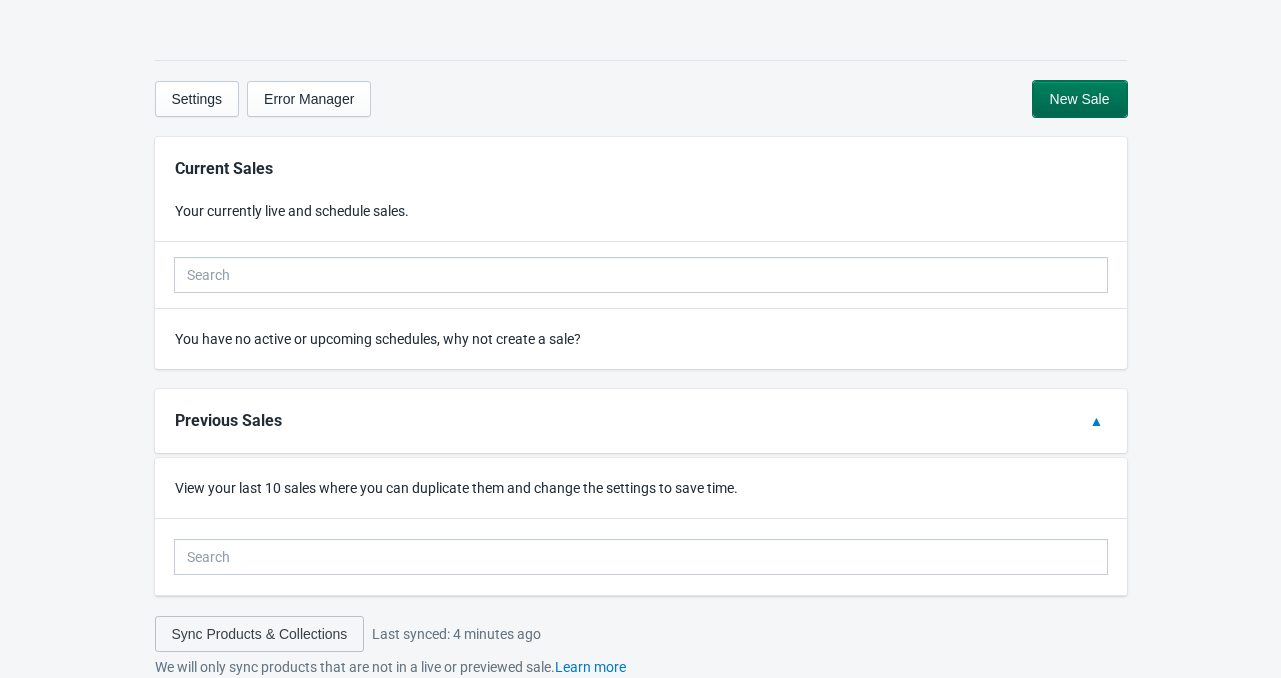 click on "New Sale" at bounding box center (1080, 99) 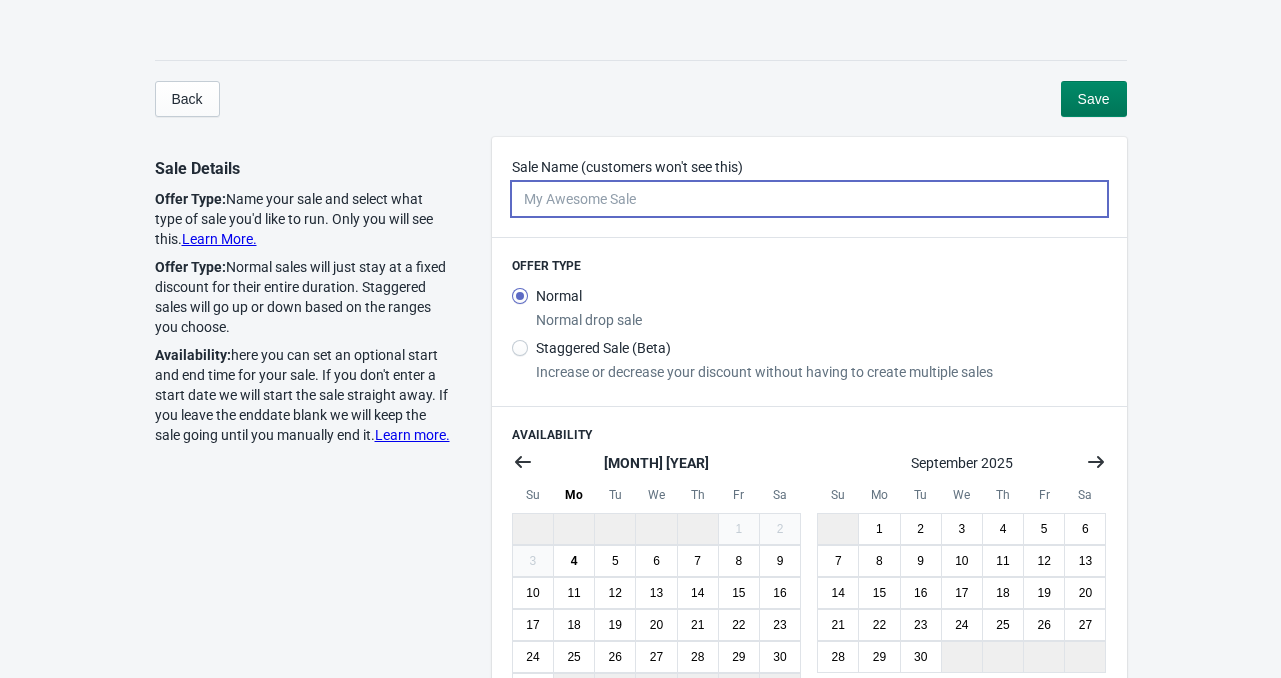 click on "Sale Name (customers won't see this)" at bounding box center (809, 199) 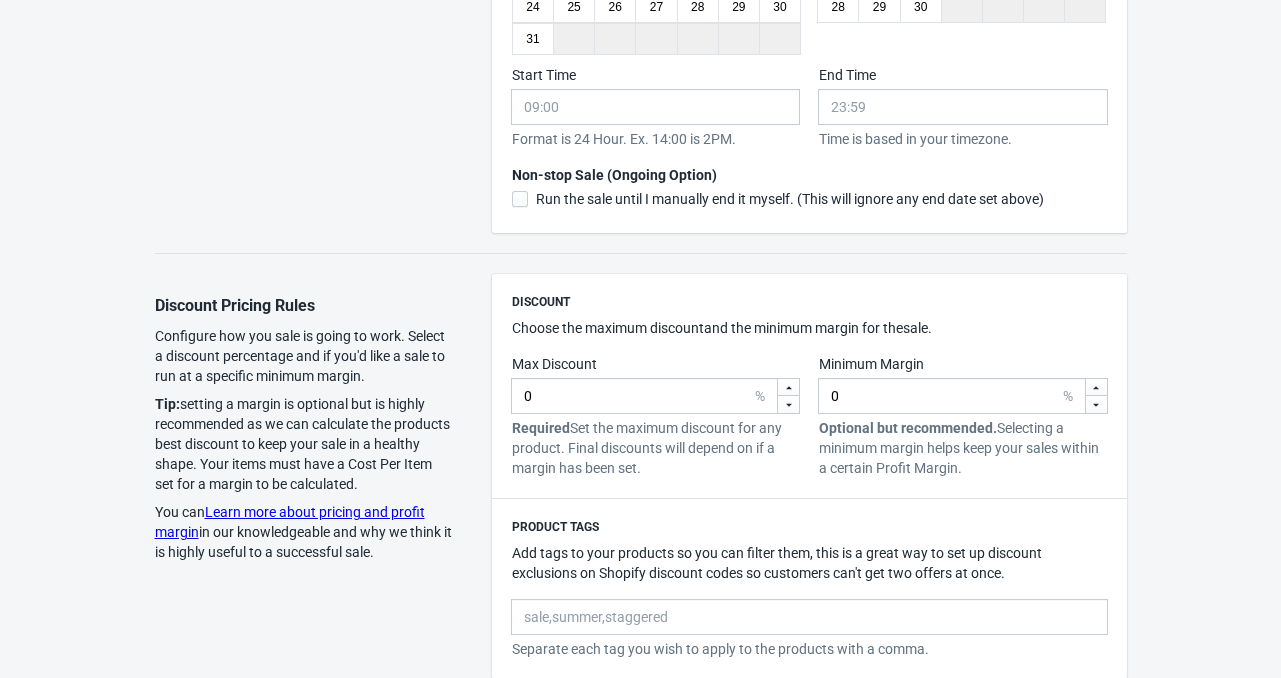 scroll, scrollTop: 648, scrollLeft: 0, axis: vertical 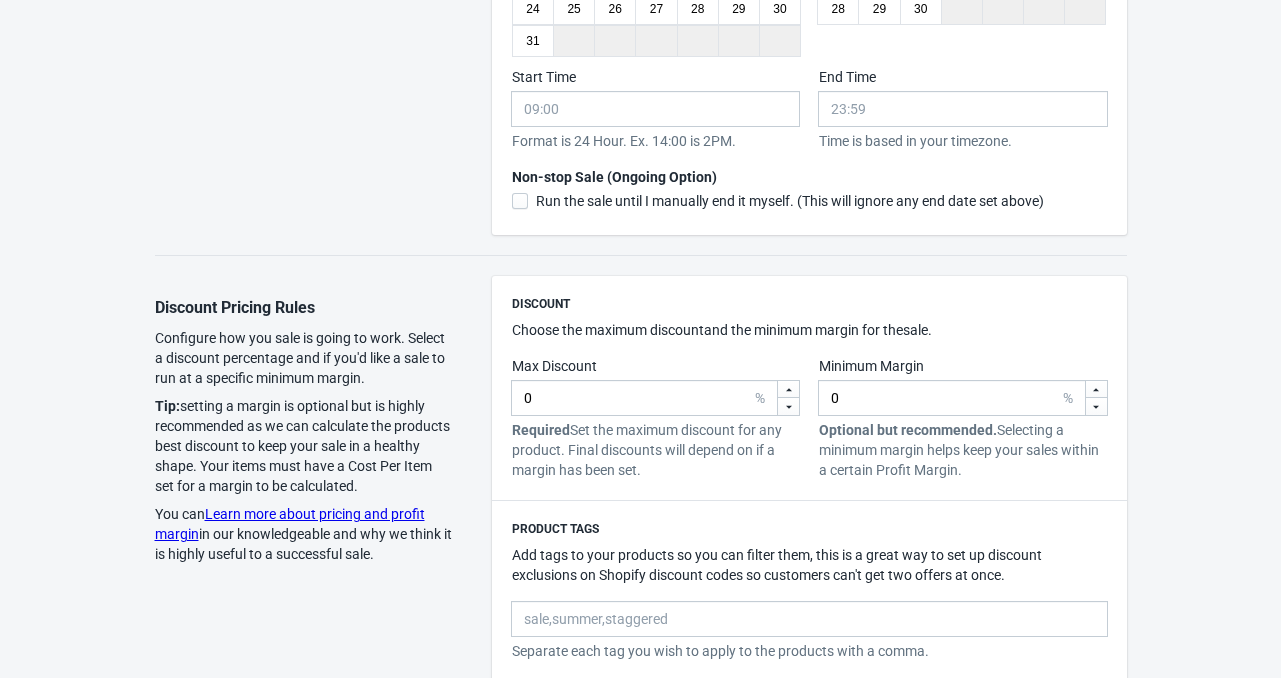 type on "Test" 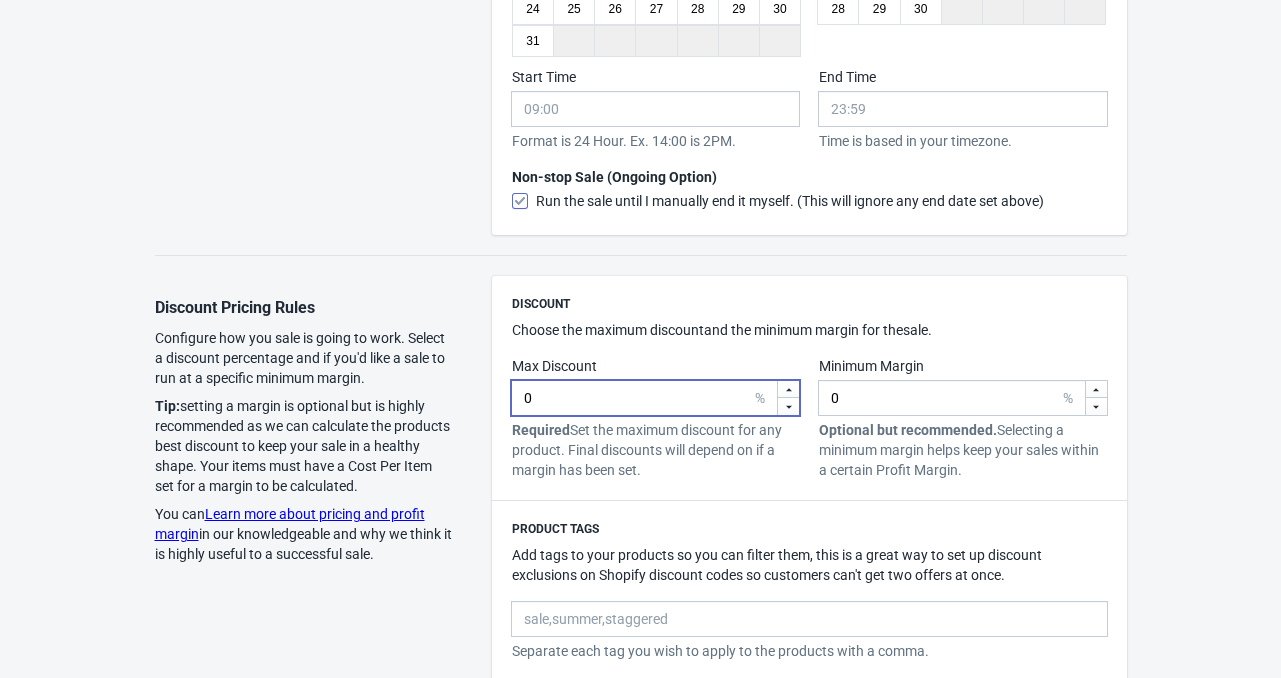 click on "0" at bounding box center (637, 398) 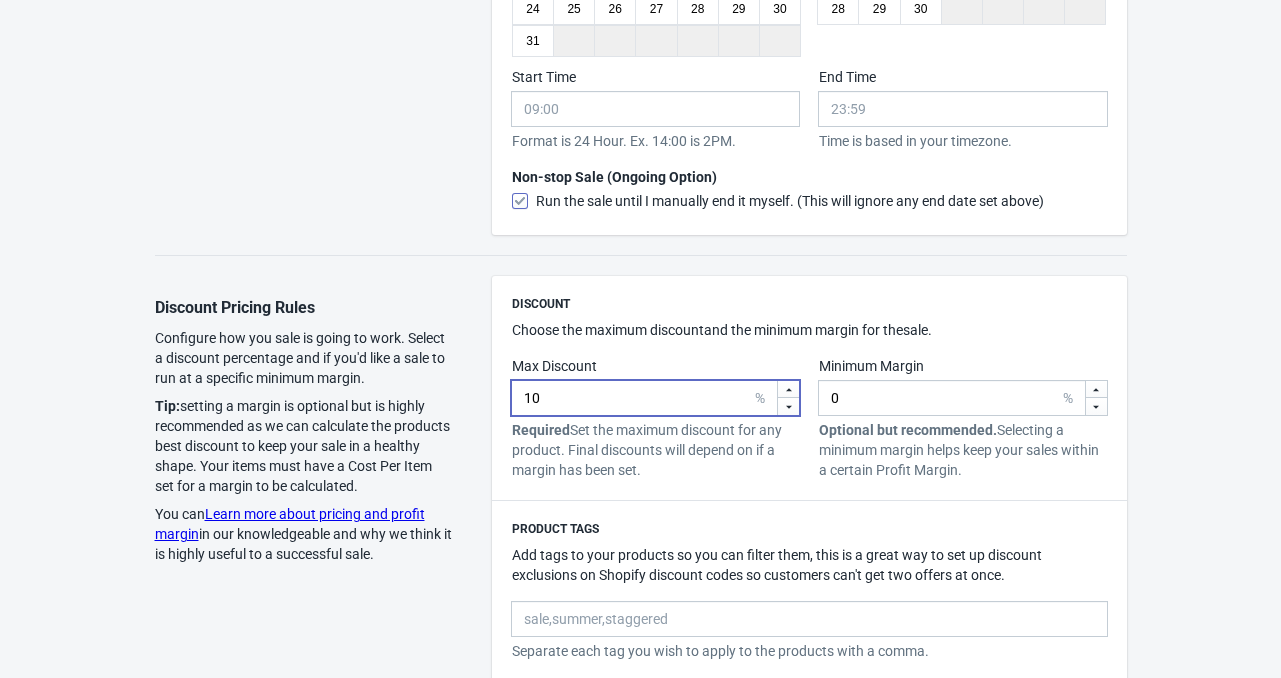 type on "10" 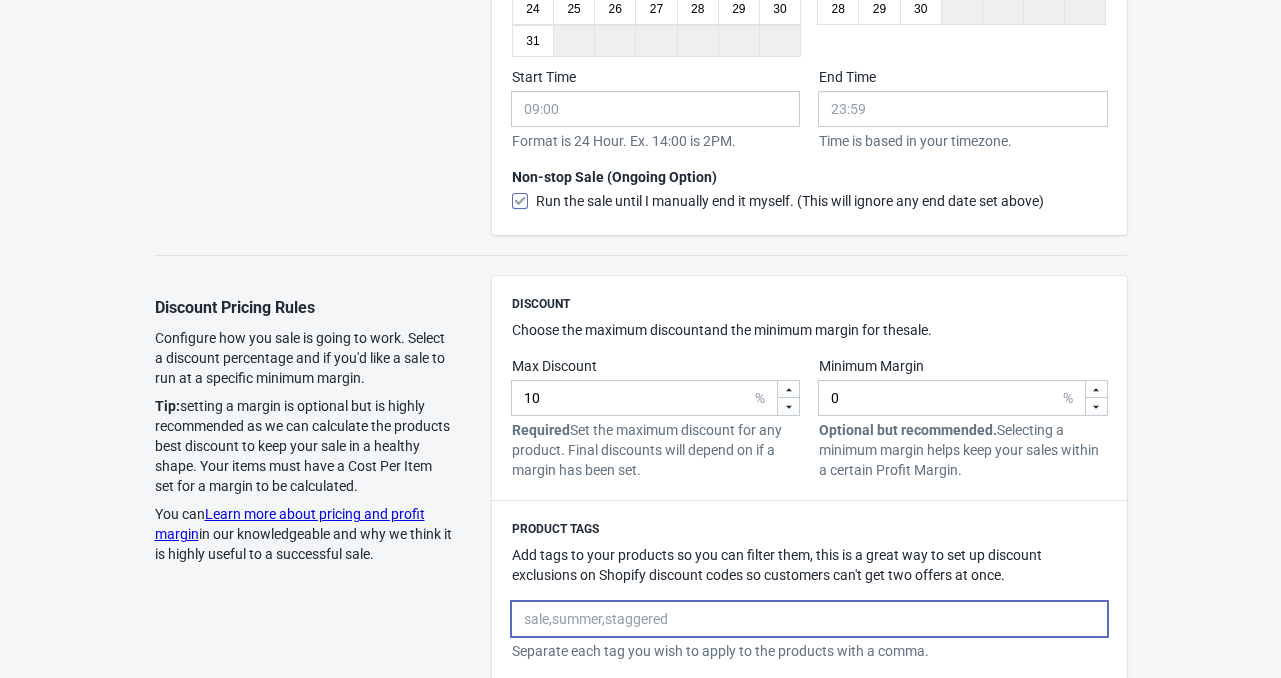 click at bounding box center (809, 619) 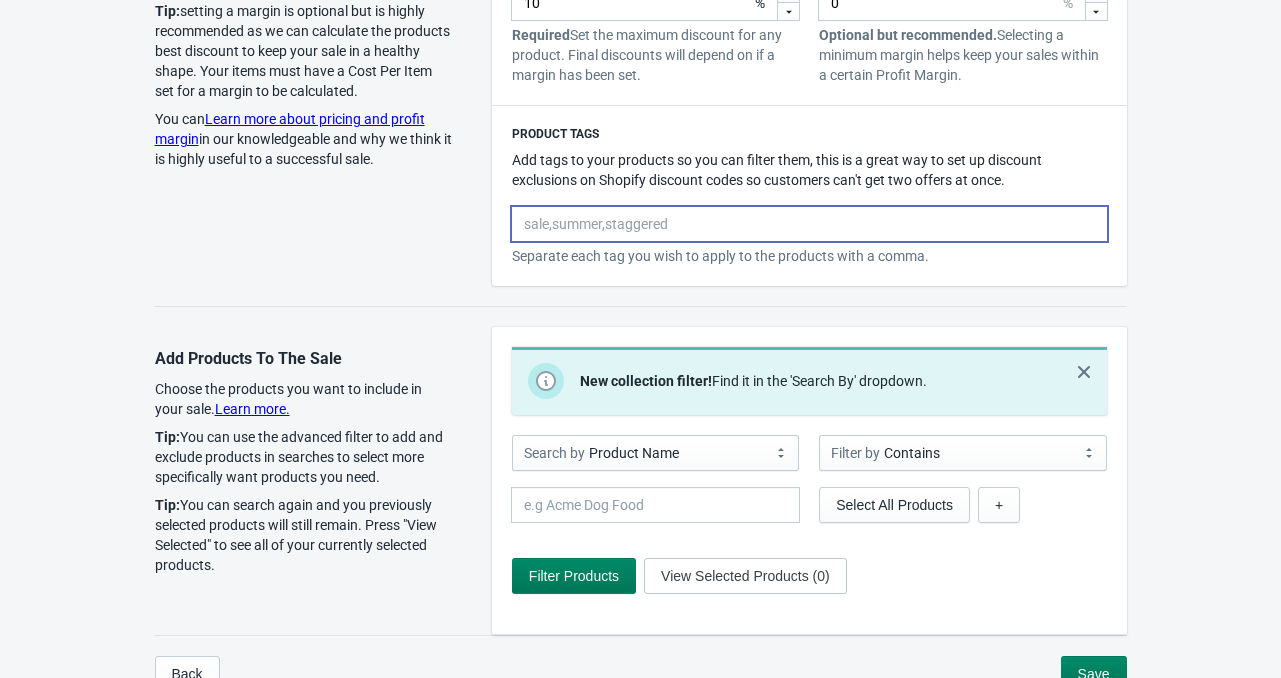 scroll, scrollTop: 1070, scrollLeft: 0, axis: vertical 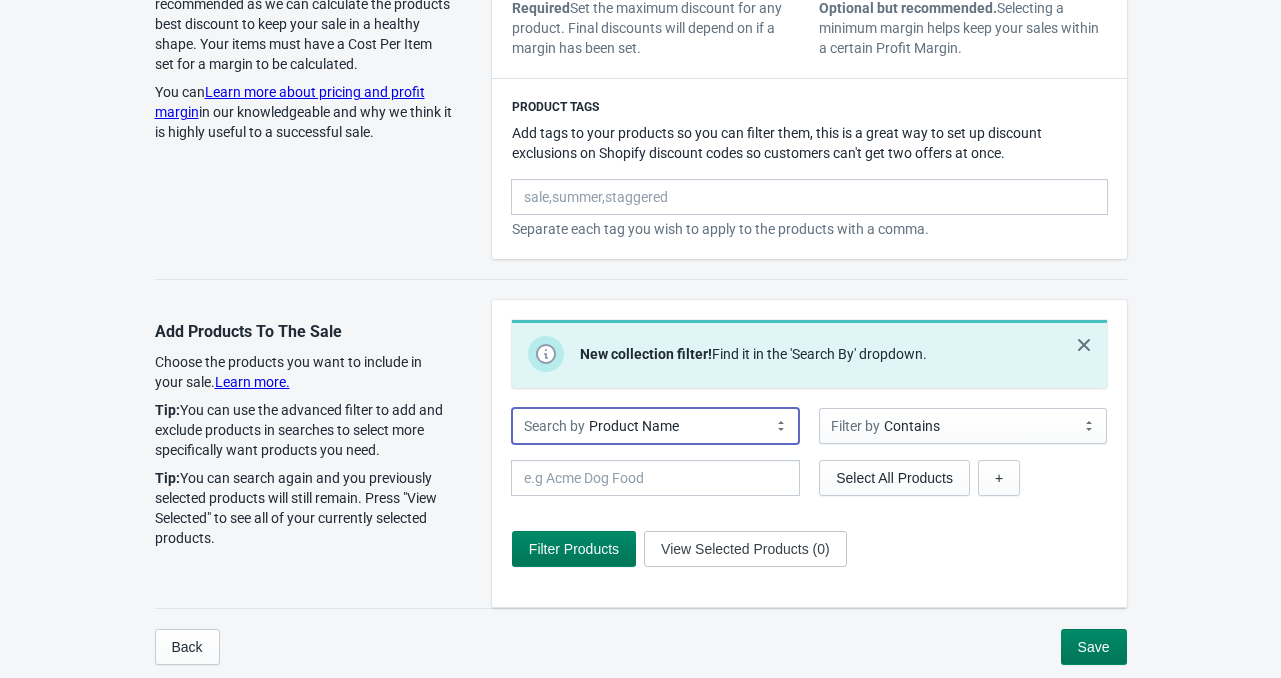 click on "Product Name
Product Type
Product Vendor
Collection Name
Tag Name" at bounding box center [655, 426] 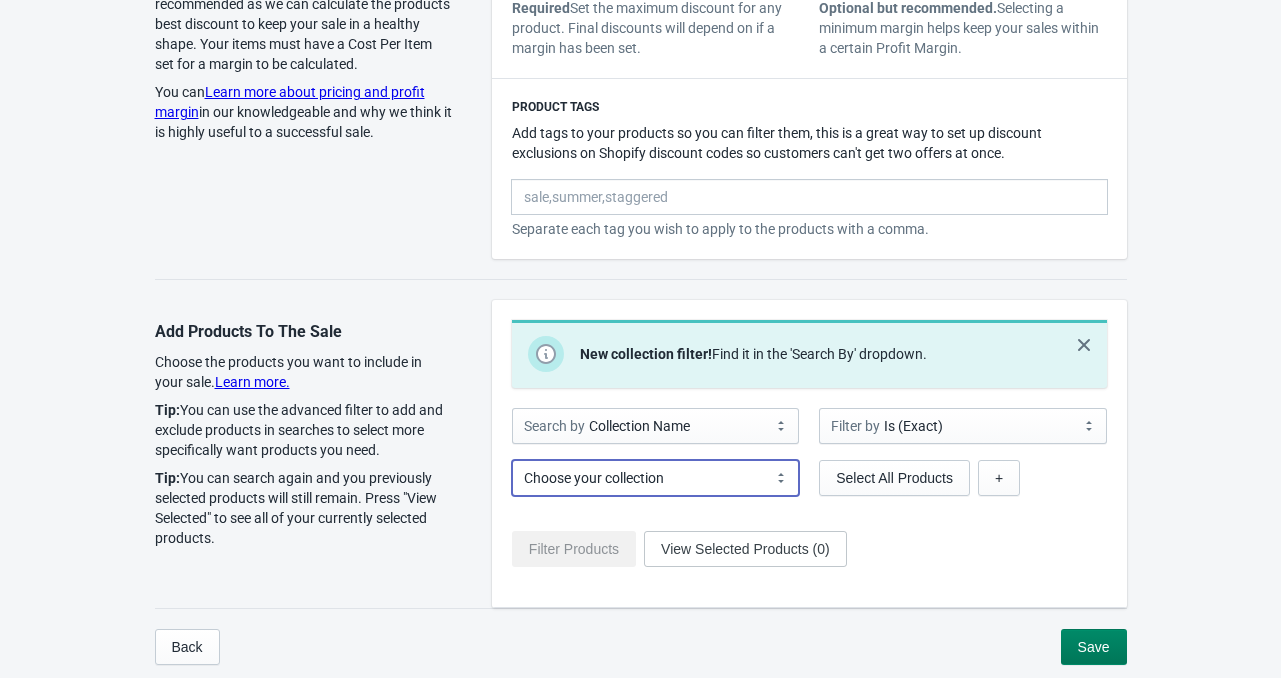 click on "Embroidery Kits
Embroidery Scissors, Hoops and Needle Minders
Pre Printed Fabric Embroidery Patterns
Embroidery Scissors
Needle Minders for Embroidery
Stick and Stitch Embroidery Patterns
Money-Saving Bundles of Embroidery Kits and Patterns
Learn Hand Embroidery with a Beginner Kit or Pattern
Special Offer - 10% off
Gift Cards
Christmas Embroidery Kits and Patterns
Featured Designs" at bounding box center [655, 478] 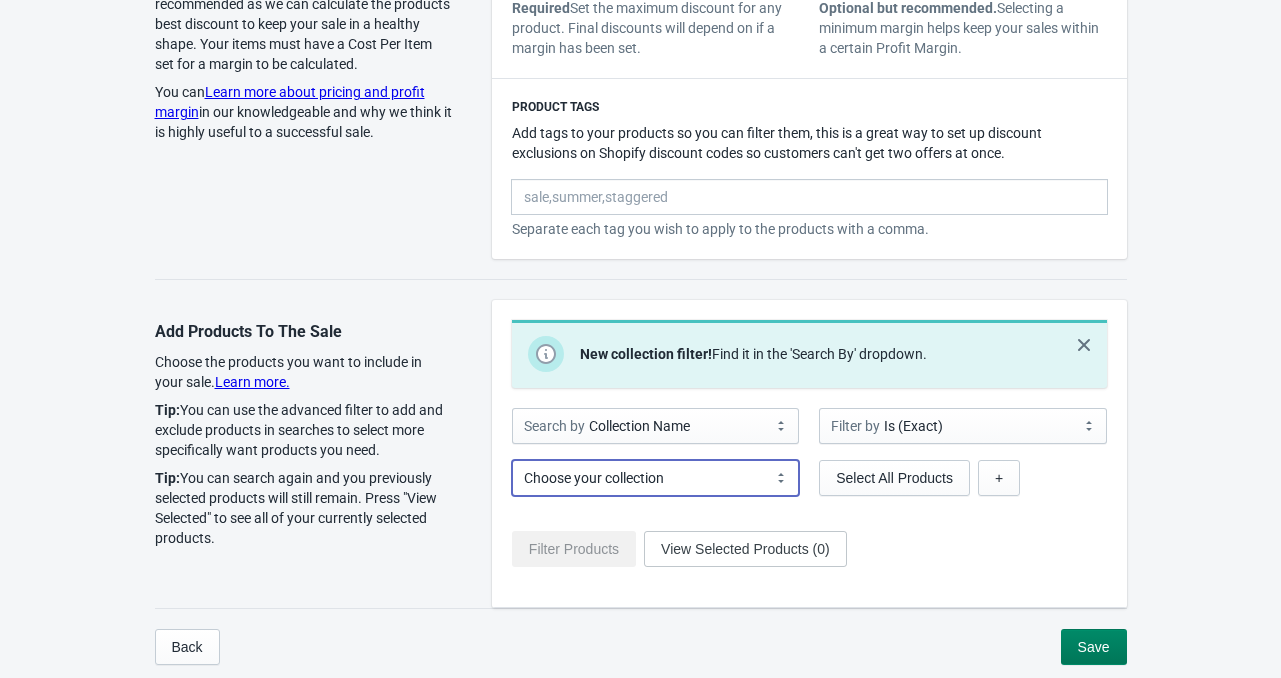 select on "embroidery-scissors" 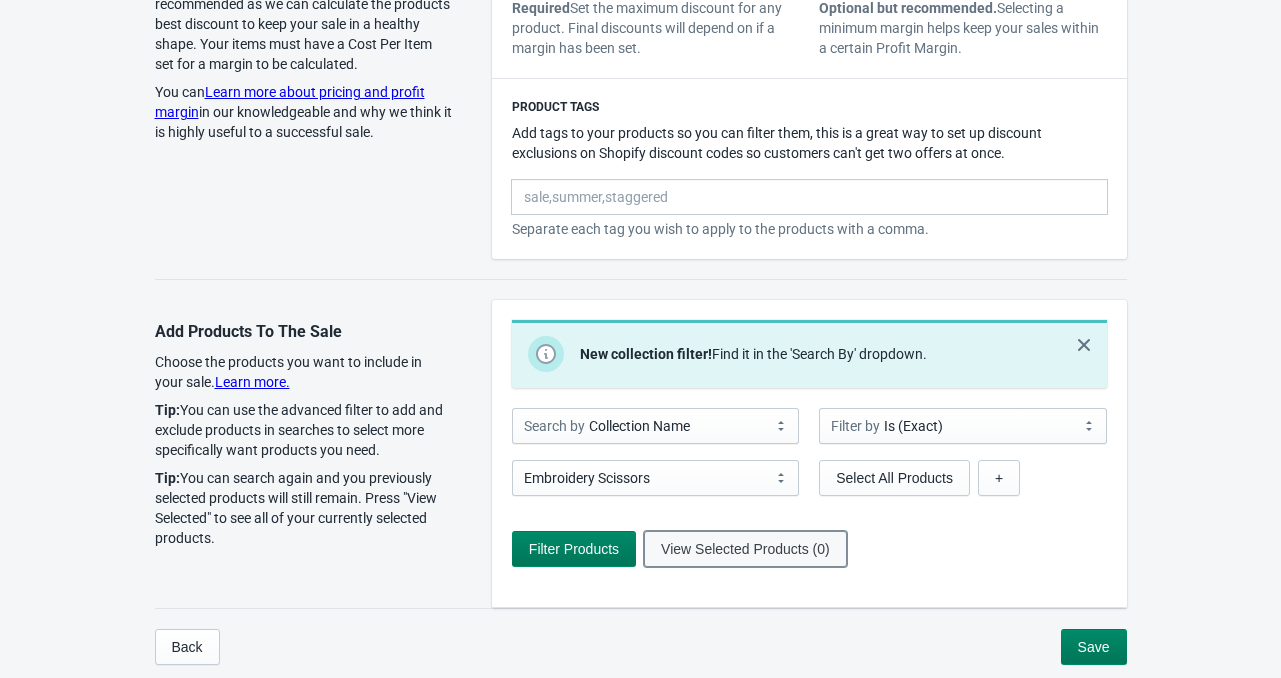 click on "View Selected Products (0)" at bounding box center (745, 549) 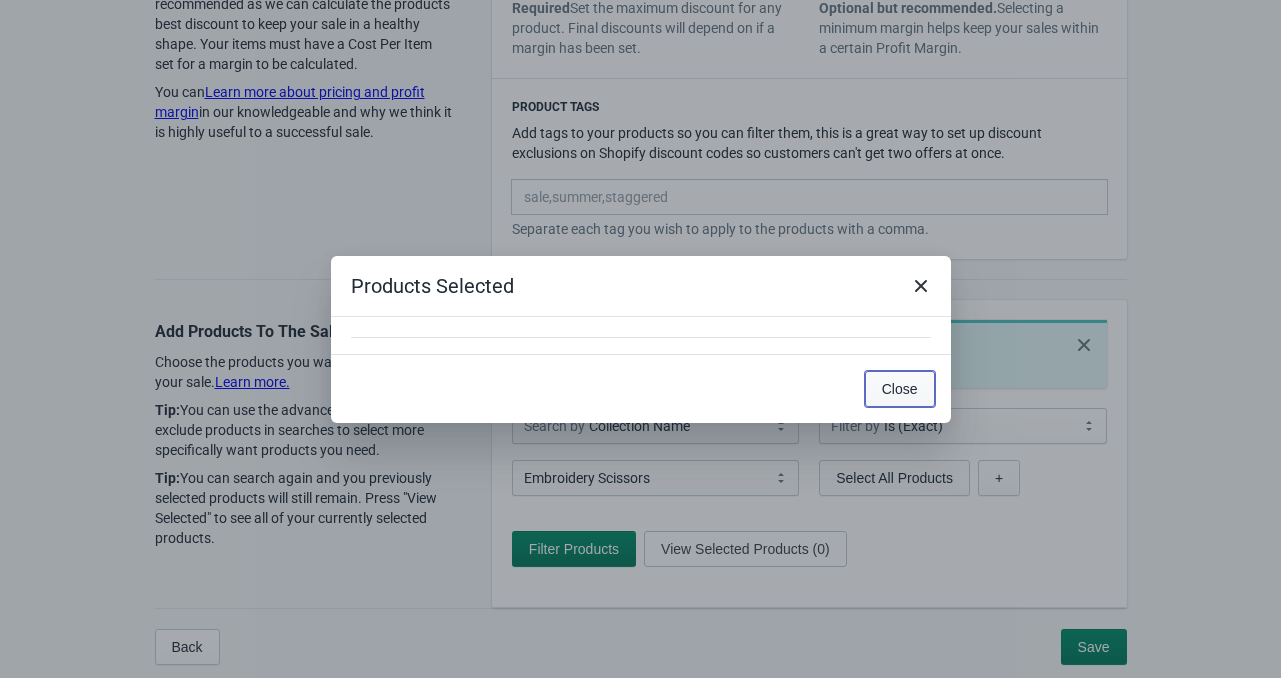 click on "Close" at bounding box center [900, 389] 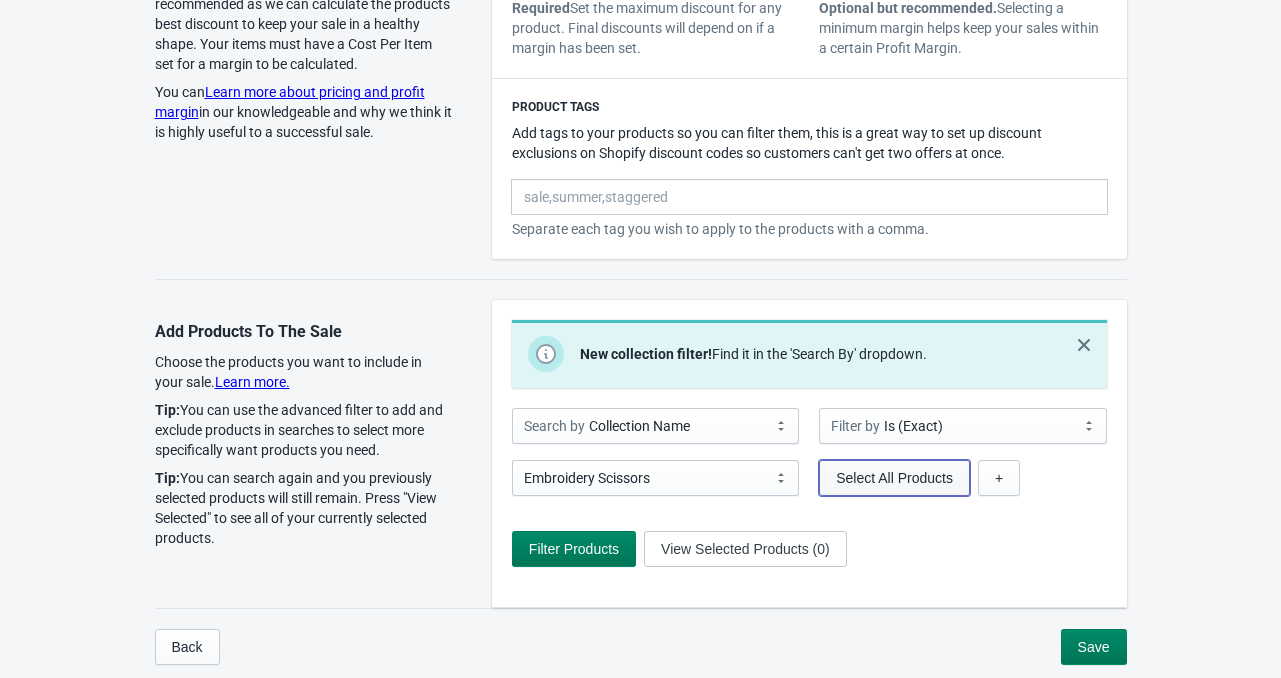 click on "Select All Products" at bounding box center [894, 478] 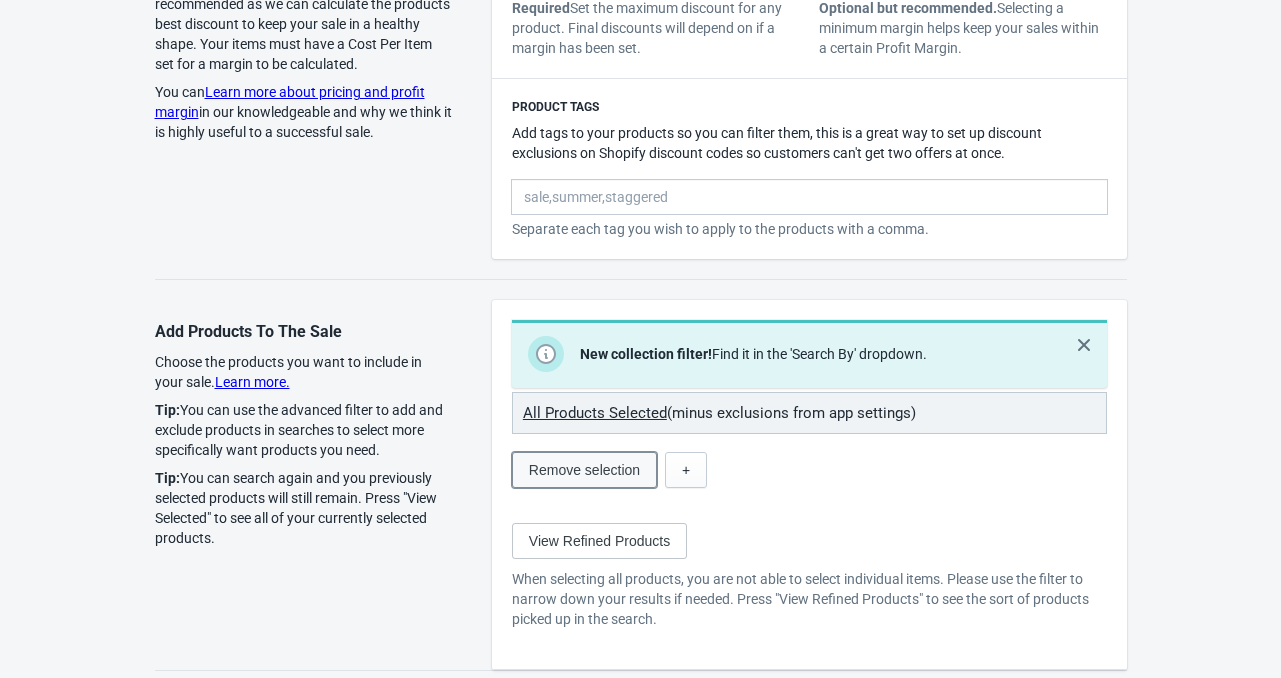 click on "Remove selection" at bounding box center (584, 470) 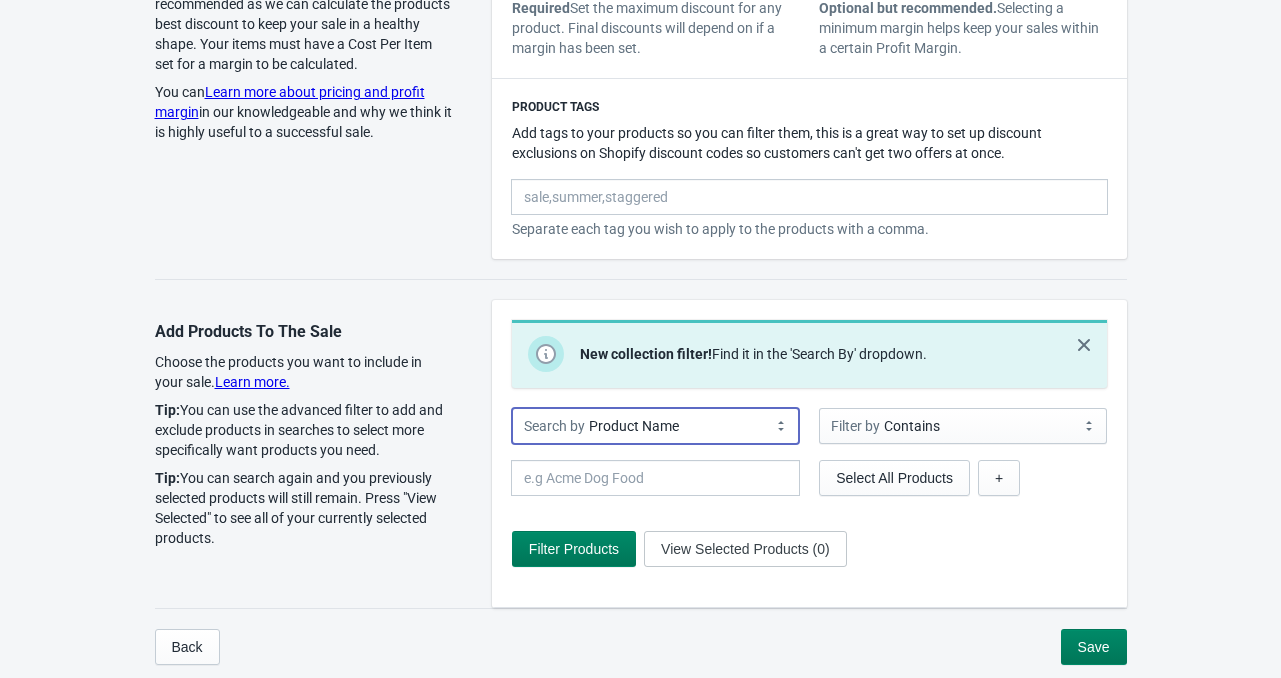 click on "Product Name
Product Type
Product Vendor
Collection Name
Tag Name" at bounding box center [655, 426] 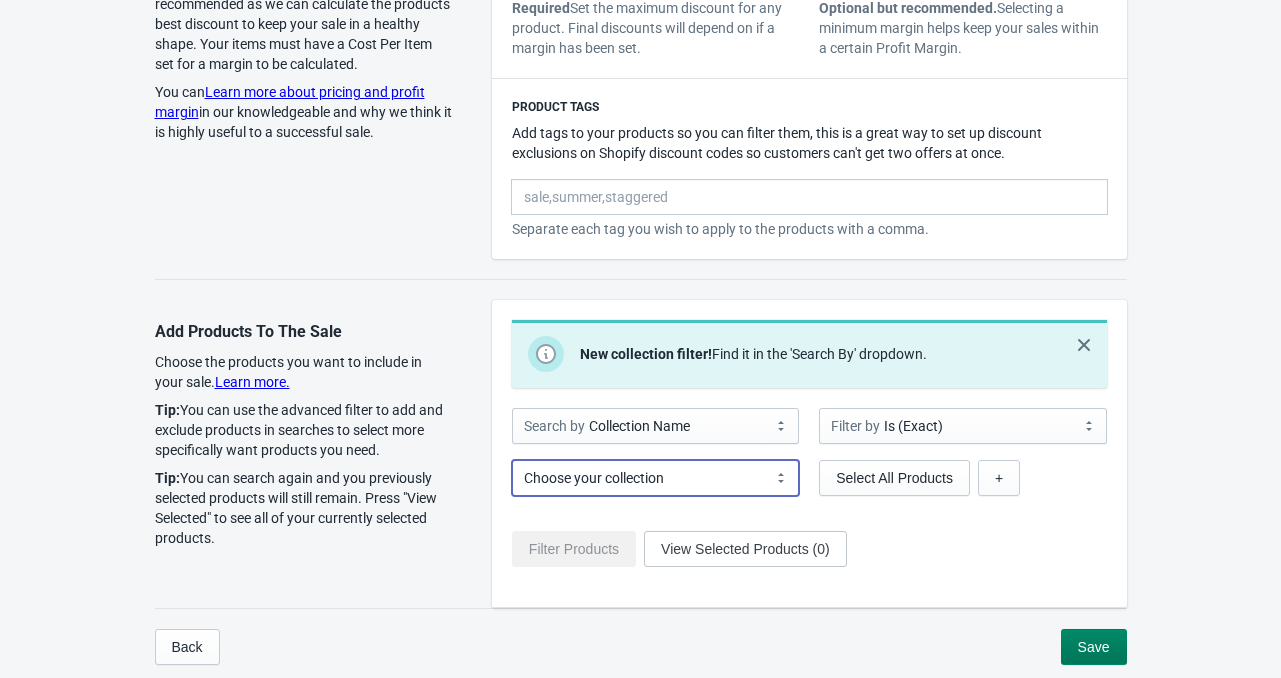 click on "Embroidery Kits
Embroidery Scissors, Hoops and Needle Minders
Pre Printed Fabric Embroidery Patterns
Embroidery Scissors
Needle Minders for Embroidery
Stick and Stitch Embroidery Patterns
Money-Saving Bundles of Embroidery Kits and Patterns
Learn Hand Embroidery with a Beginner Kit or Pattern
Special Offer - 10% off
Gift Cards
Christmas Embroidery Kits and Patterns
Featured Designs" at bounding box center [655, 478] 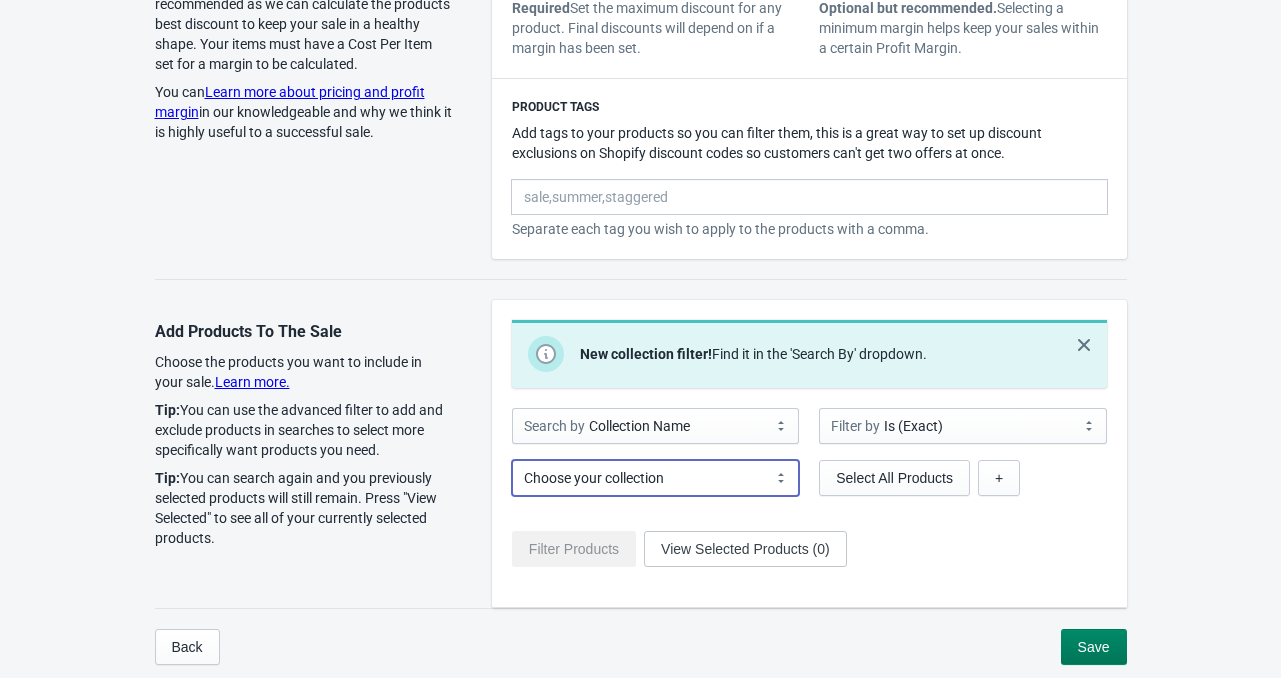 select on "mandala-inspired-embroidery-kits" 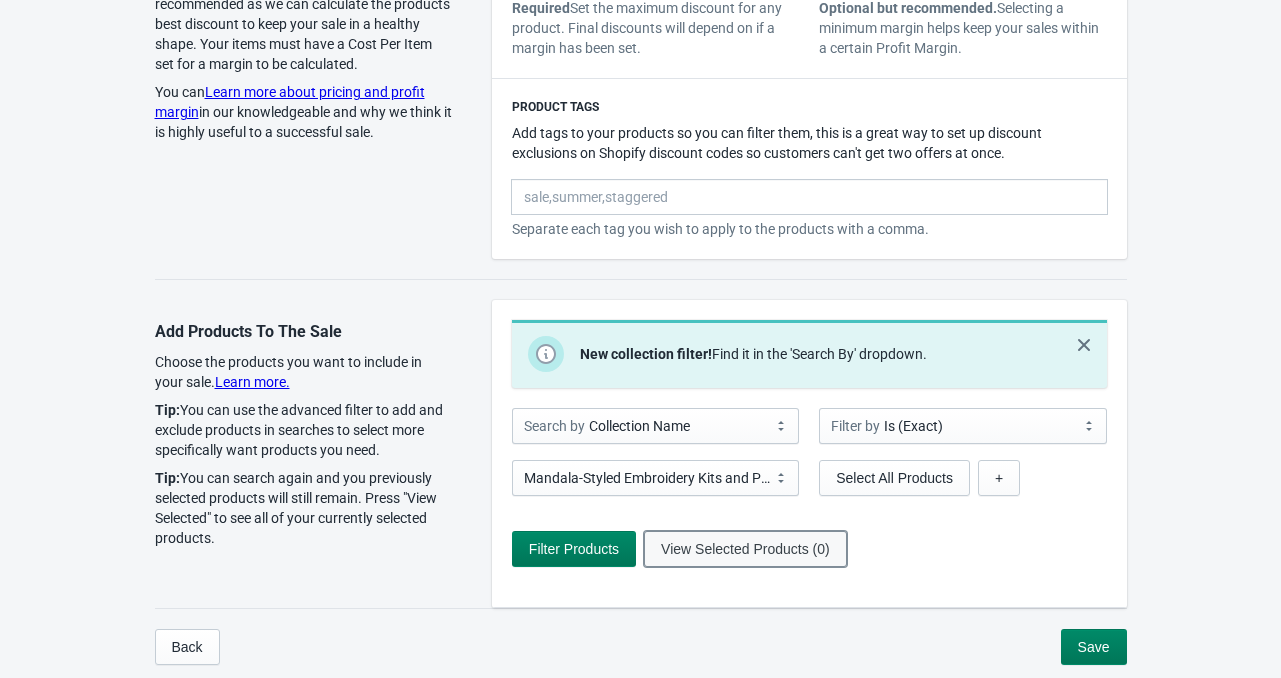click on "View Selected Products (0)" at bounding box center (745, 549) 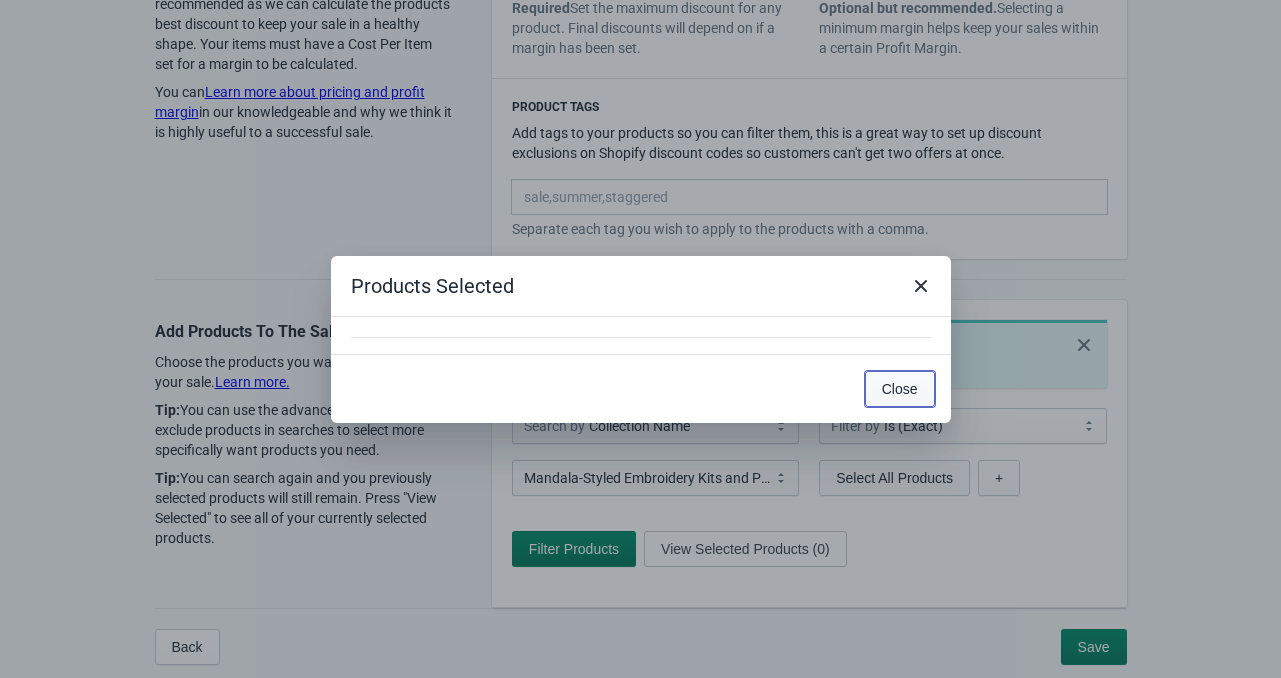 click on "Close" at bounding box center [900, 389] 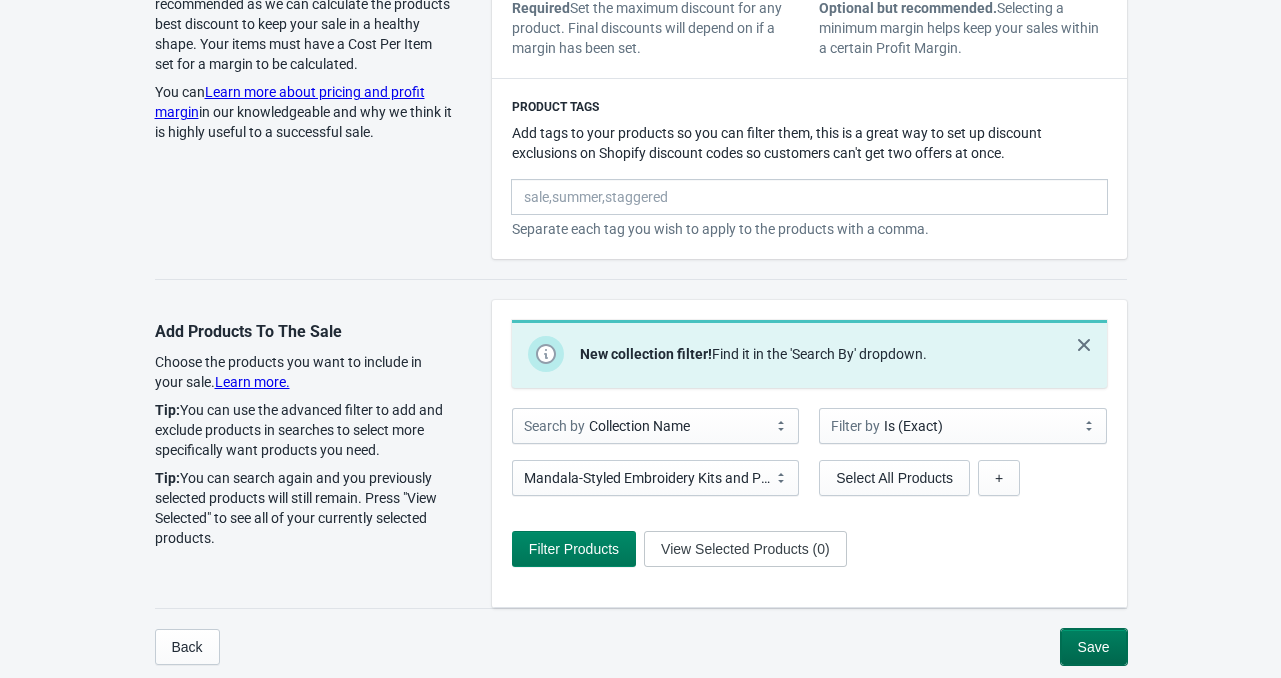 click on "Save" at bounding box center [1094, 647] 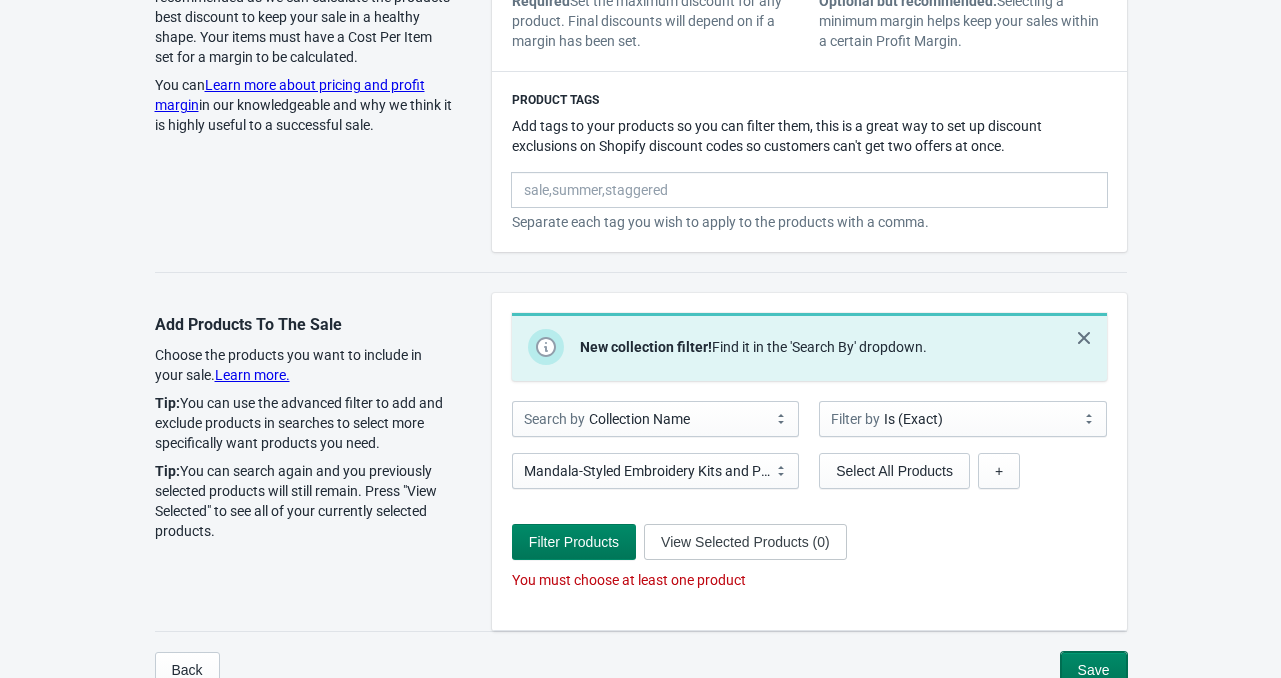 scroll, scrollTop: 1211, scrollLeft: 0, axis: vertical 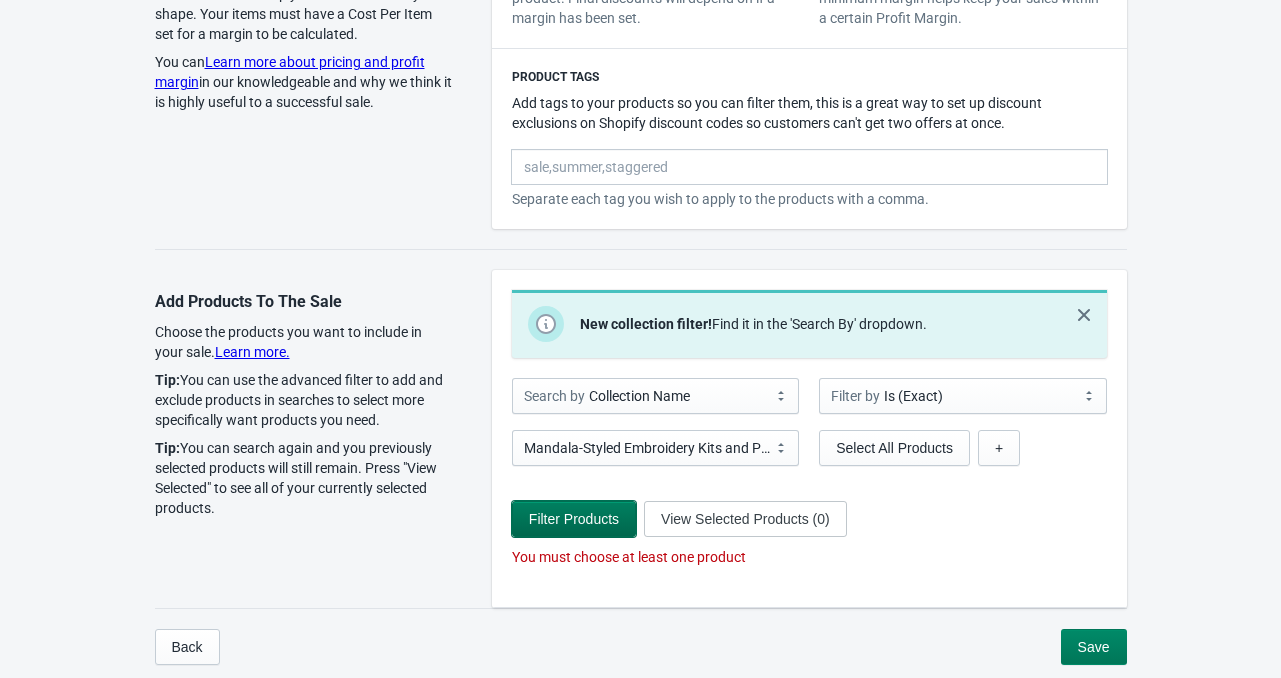 click on "Filter Products" at bounding box center (574, 519) 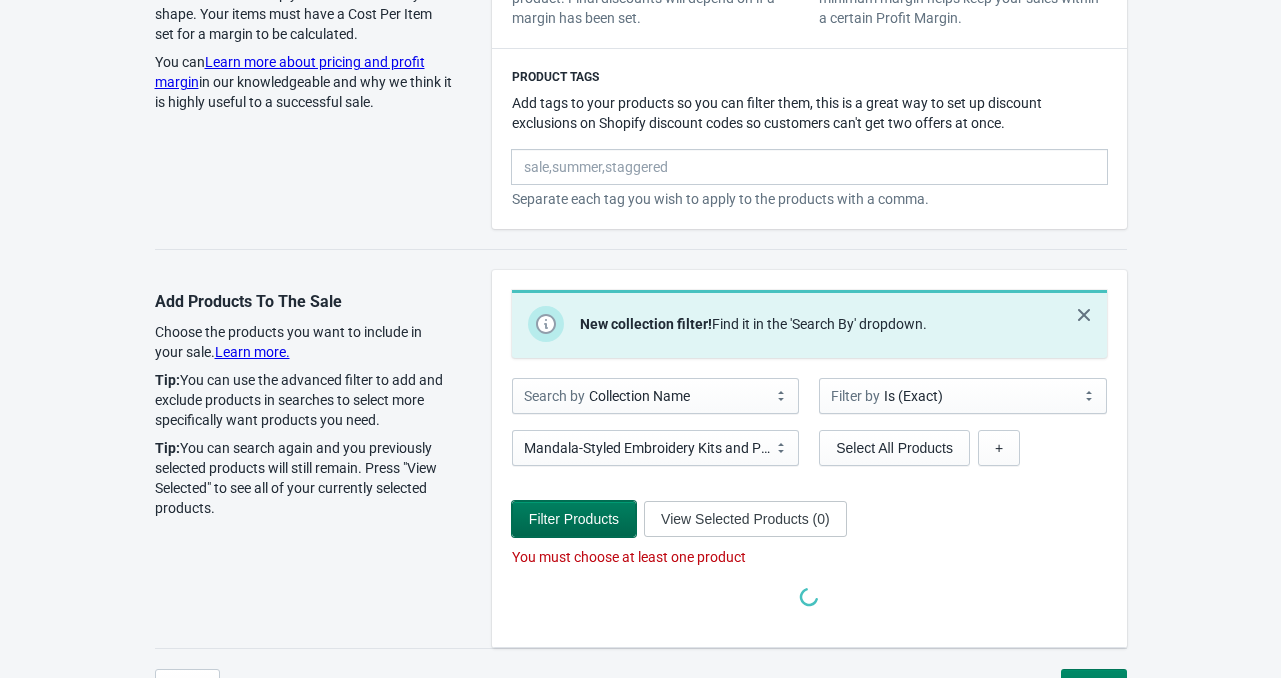 click on "Filter Products" at bounding box center (574, 519) 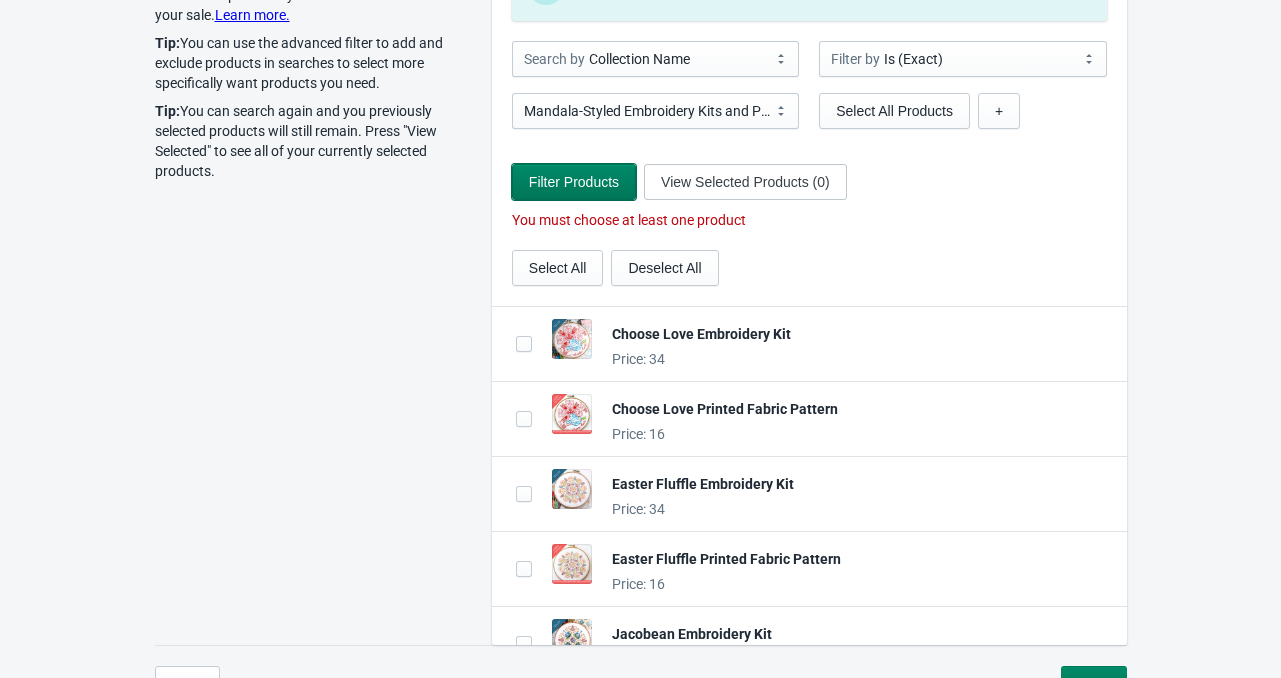 scroll, scrollTop: 1585, scrollLeft: 0, axis: vertical 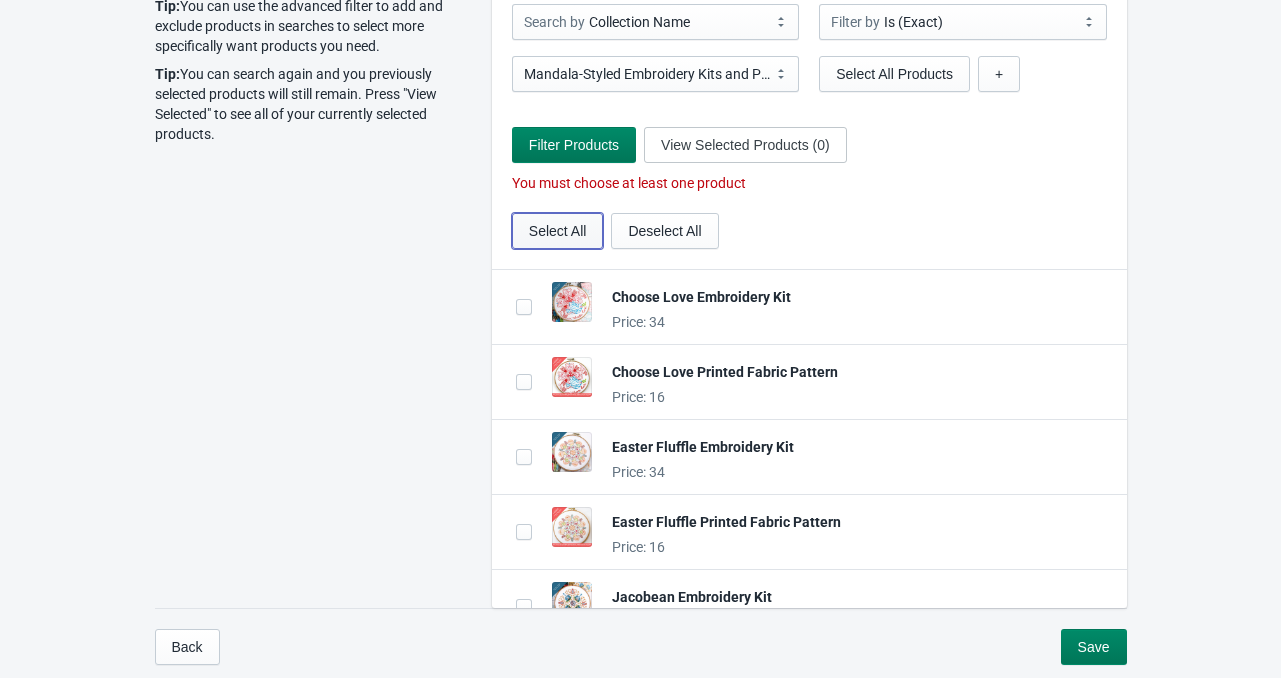 click on "Select All" at bounding box center [558, 231] 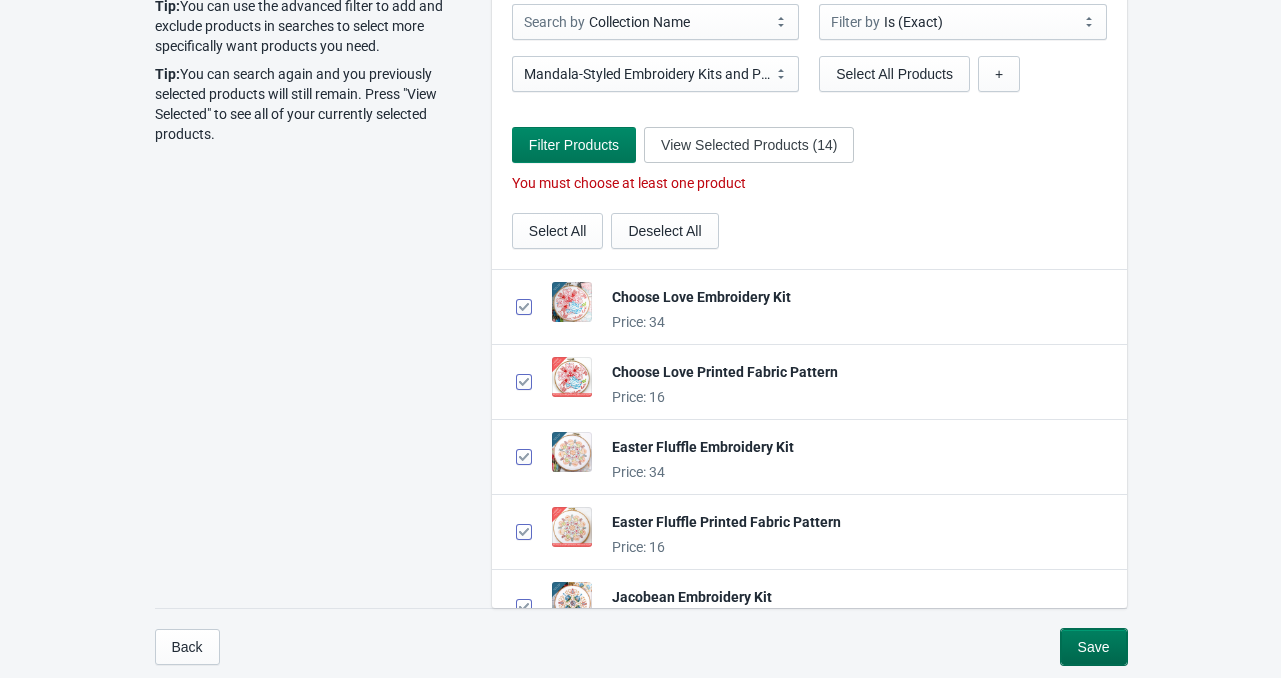 click on "Save" at bounding box center (1094, 647) 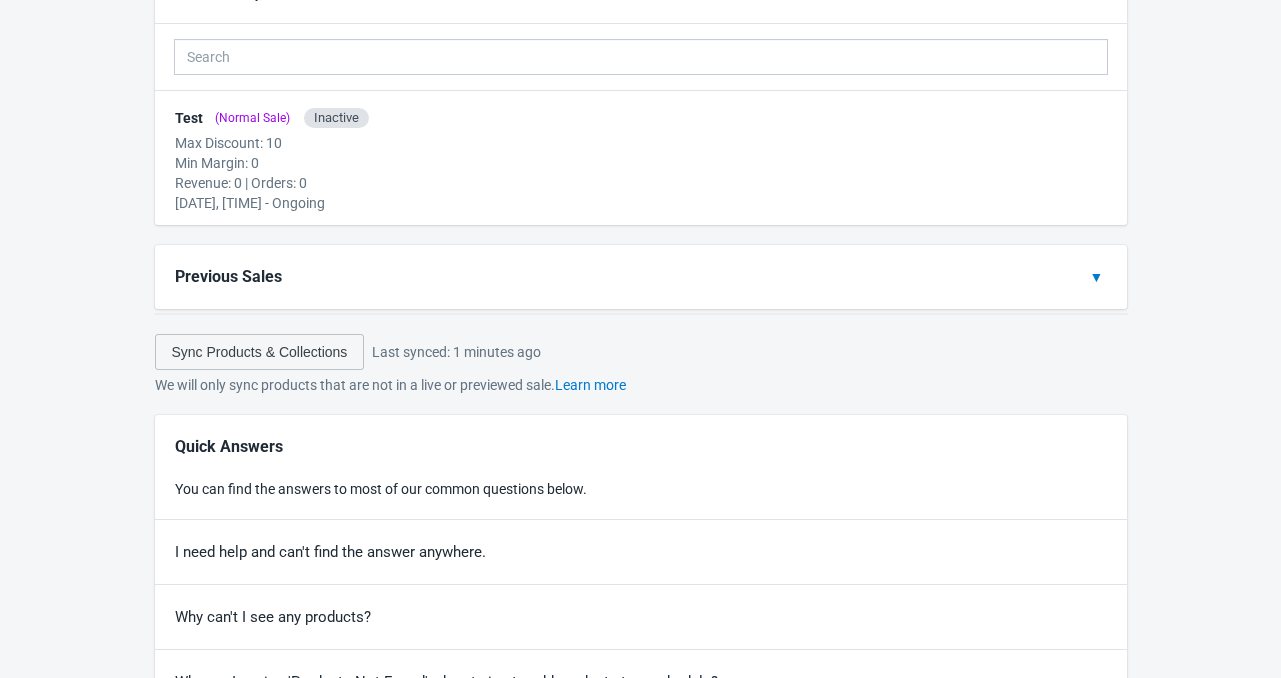 scroll, scrollTop: 0, scrollLeft: 0, axis: both 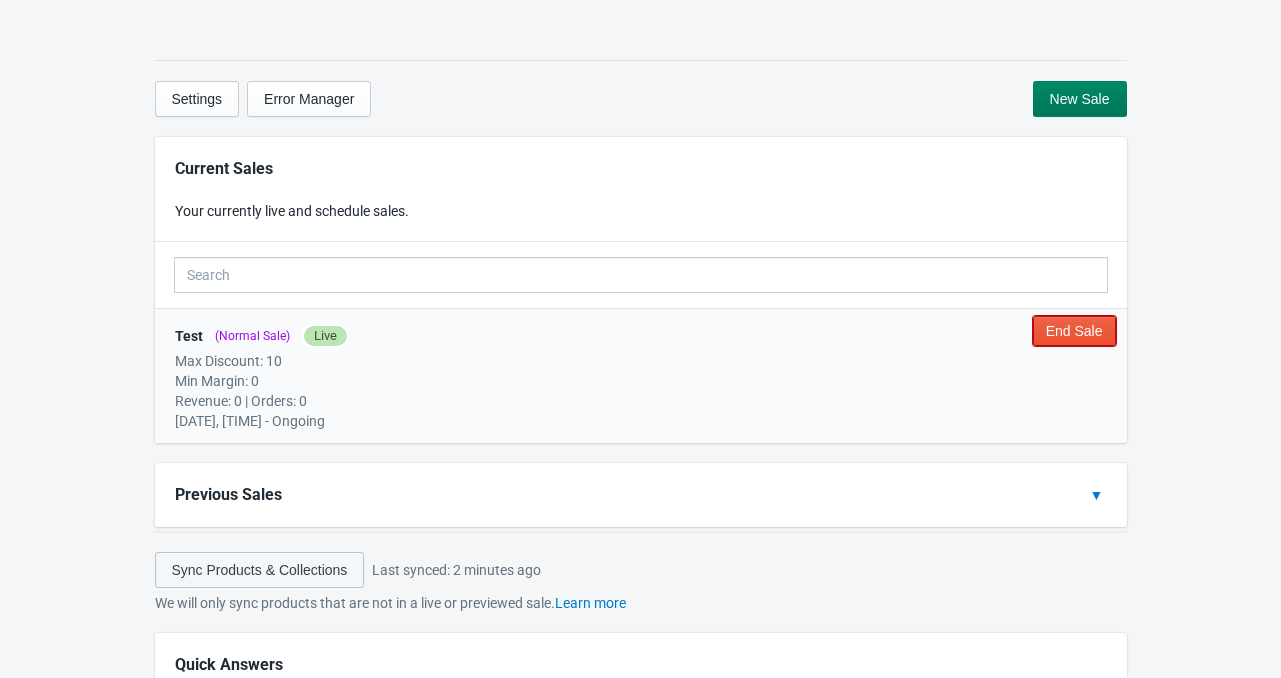 click on "End Sale" at bounding box center (1074, 331) 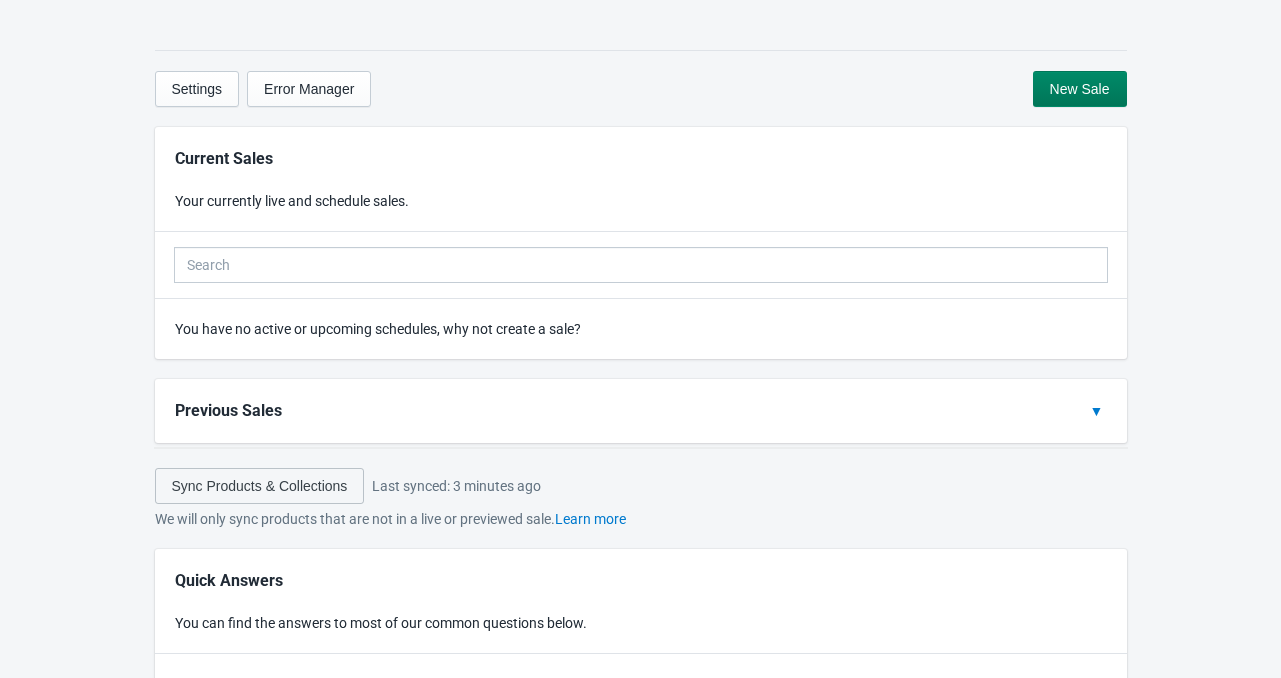 scroll, scrollTop: 0, scrollLeft: 0, axis: both 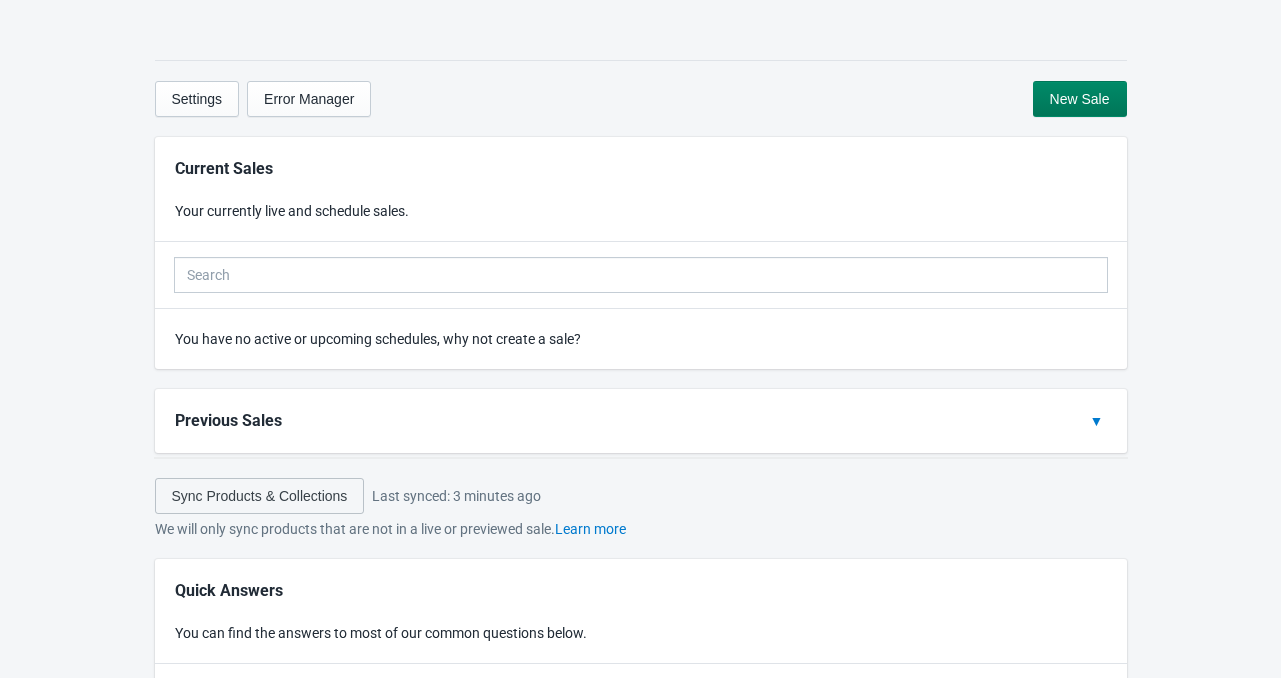 click on "Previous Sales" at bounding box center [627, 421] 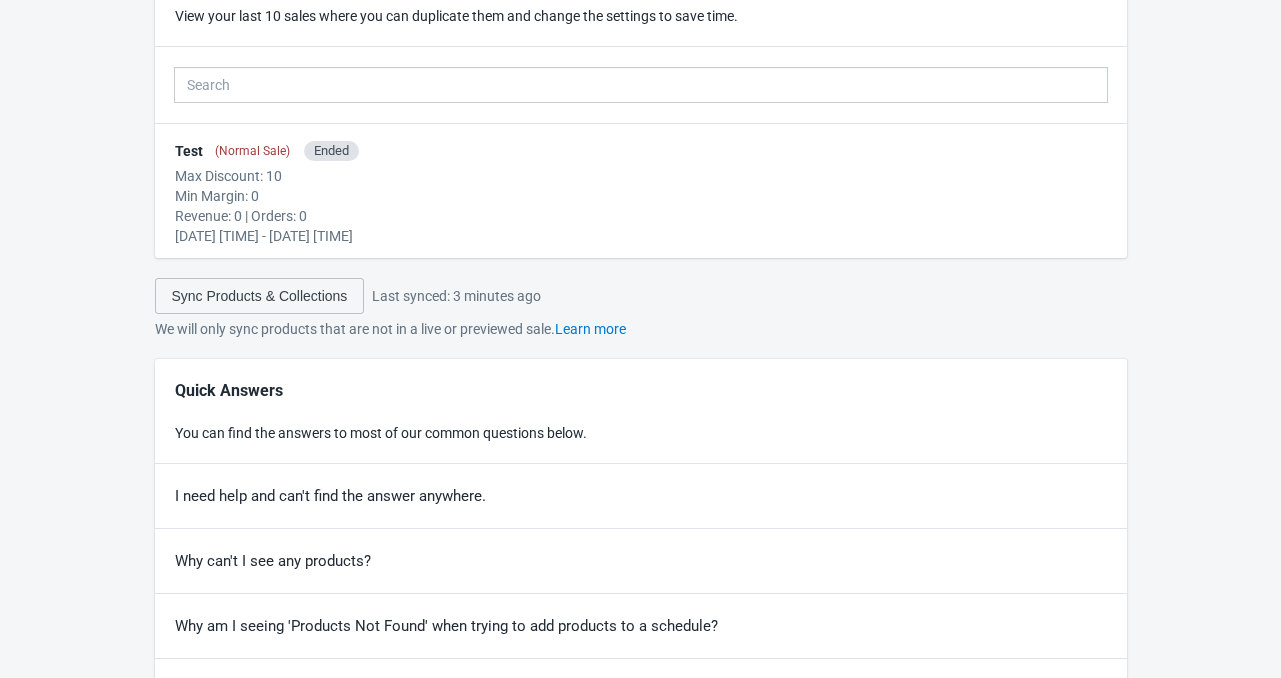scroll, scrollTop: 470, scrollLeft: 0, axis: vertical 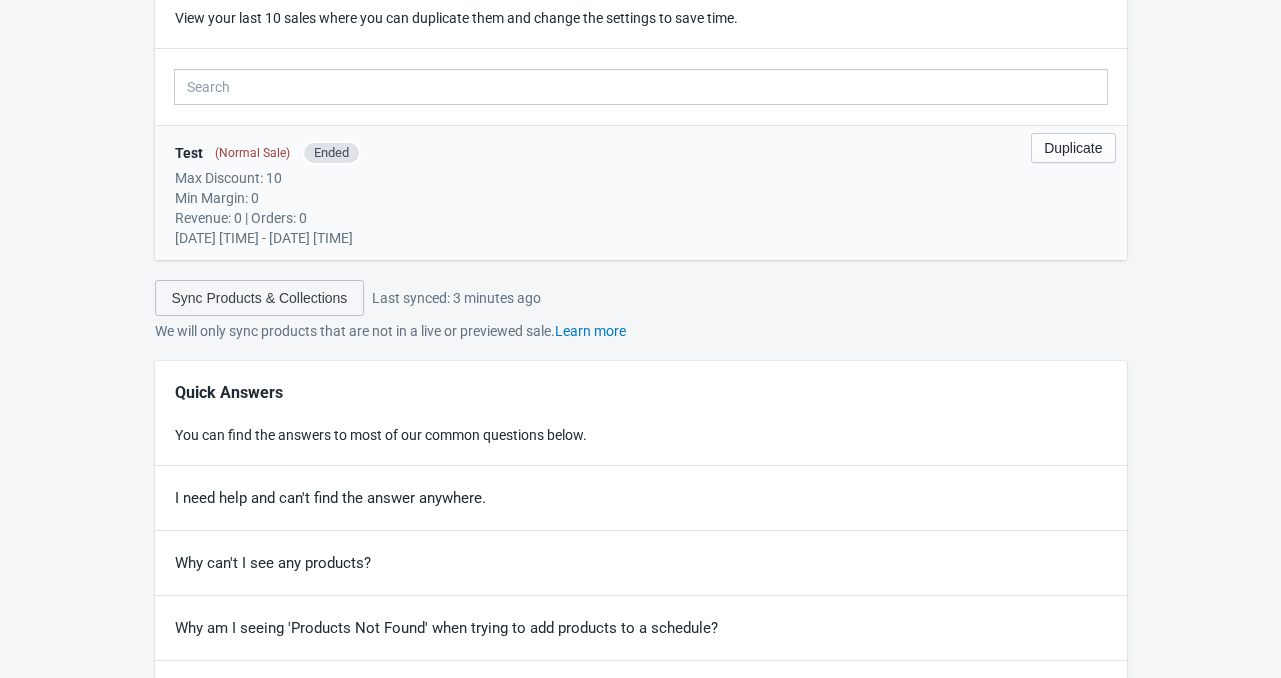 click at bounding box center (641, 193) 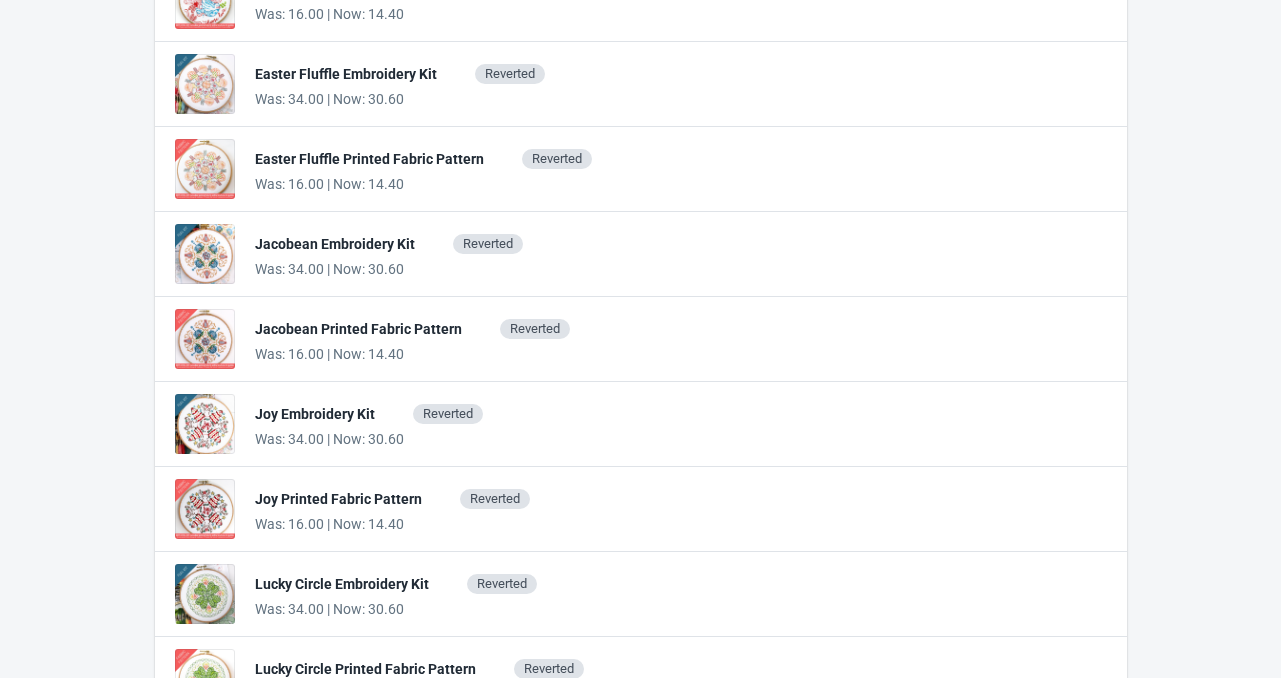 scroll, scrollTop: 1011, scrollLeft: 0, axis: vertical 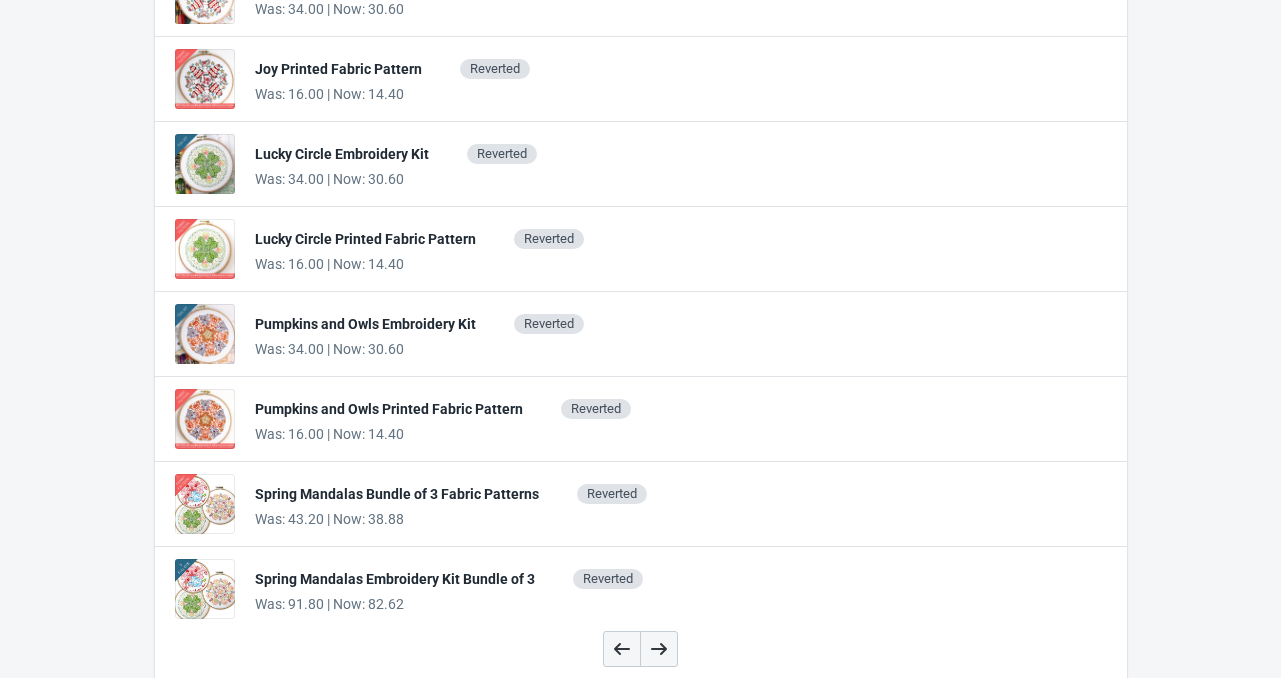 click at bounding box center (640, 649) 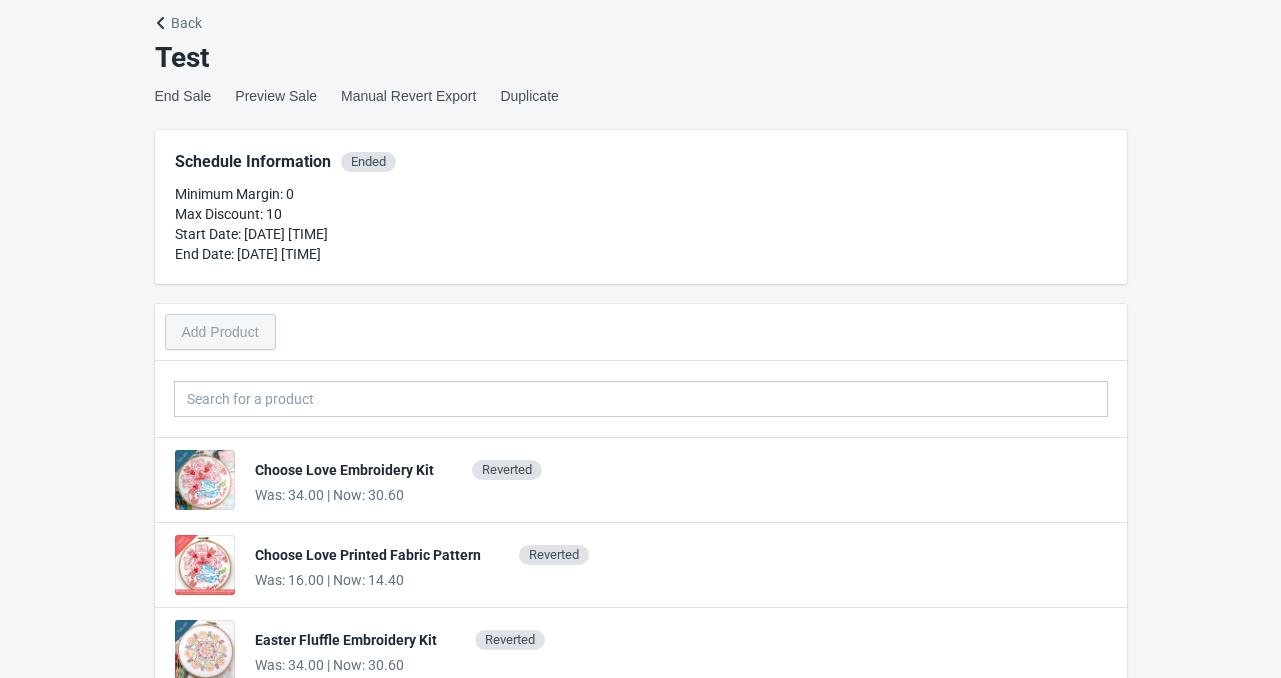 scroll, scrollTop: 0, scrollLeft: 0, axis: both 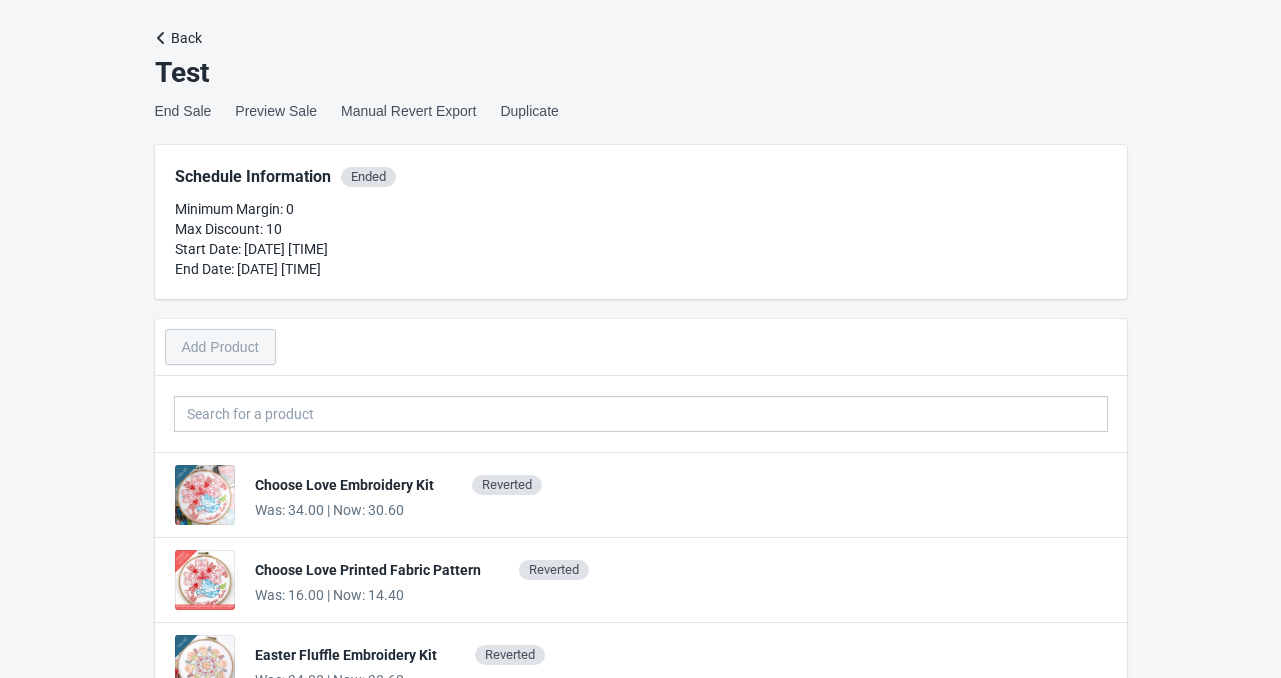 click on "Back" at bounding box center (180, 38) 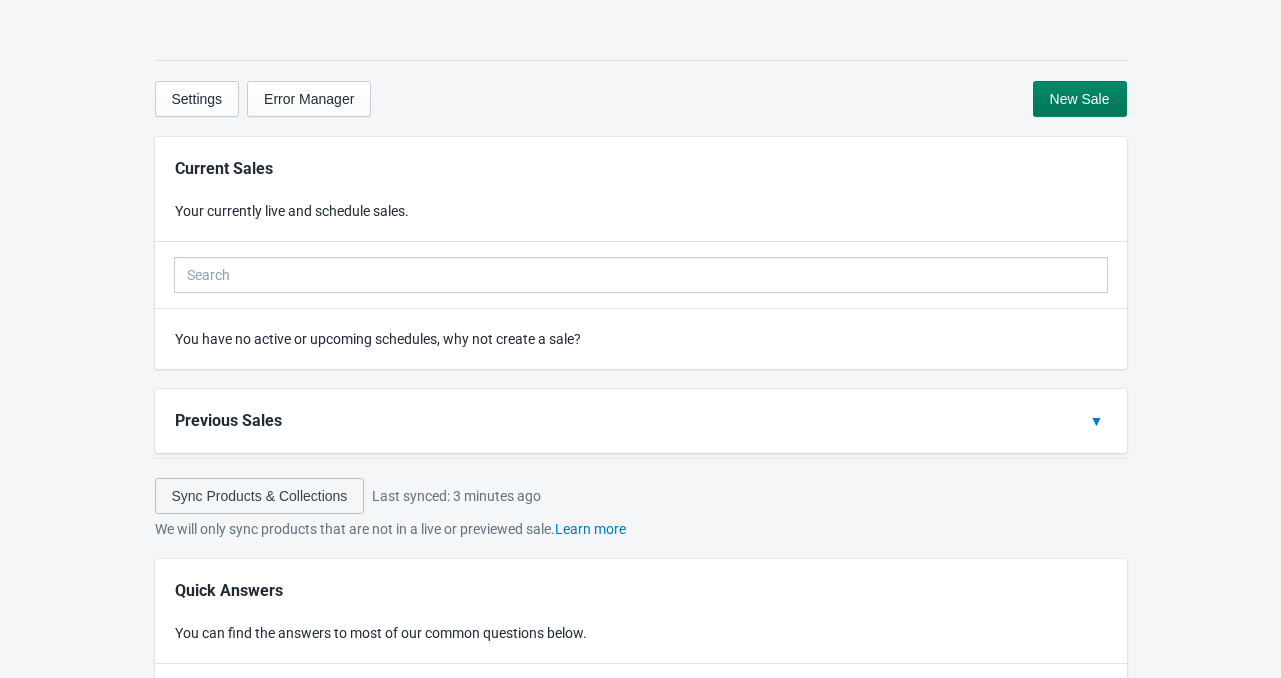 click on "Previous Sales" at bounding box center (627, 421) 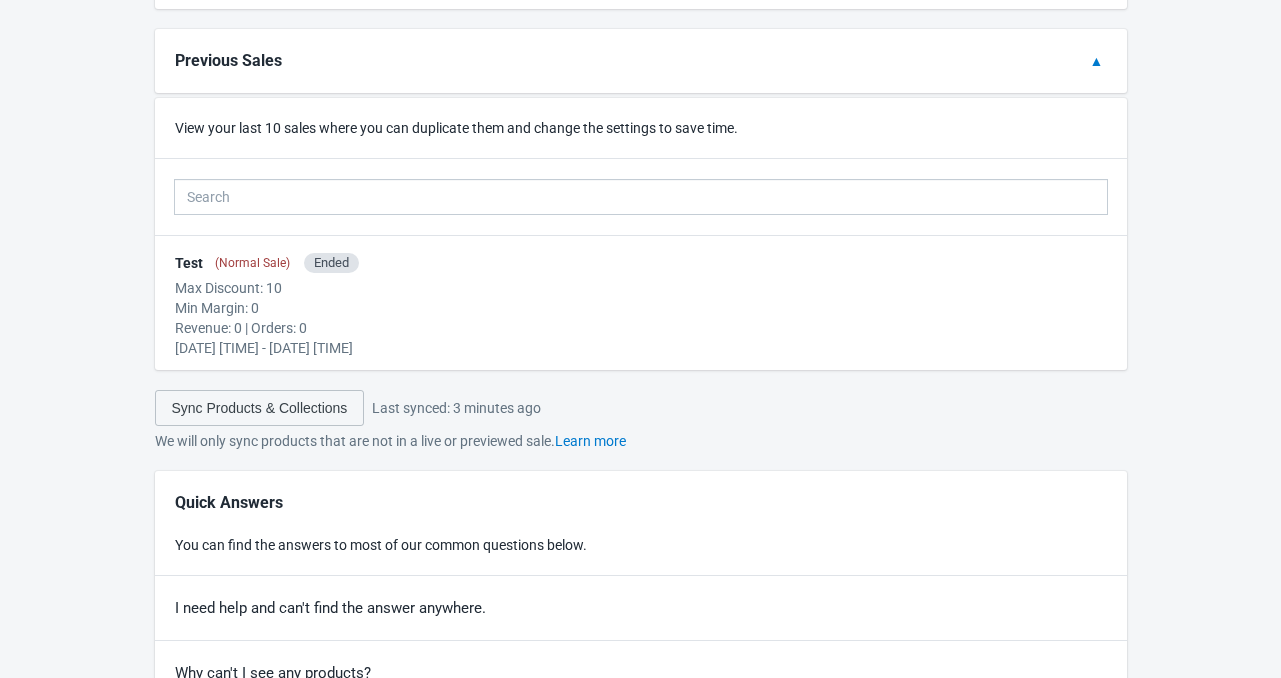 scroll, scrollTop: 361, scrollLeft: 0, axis: vertical 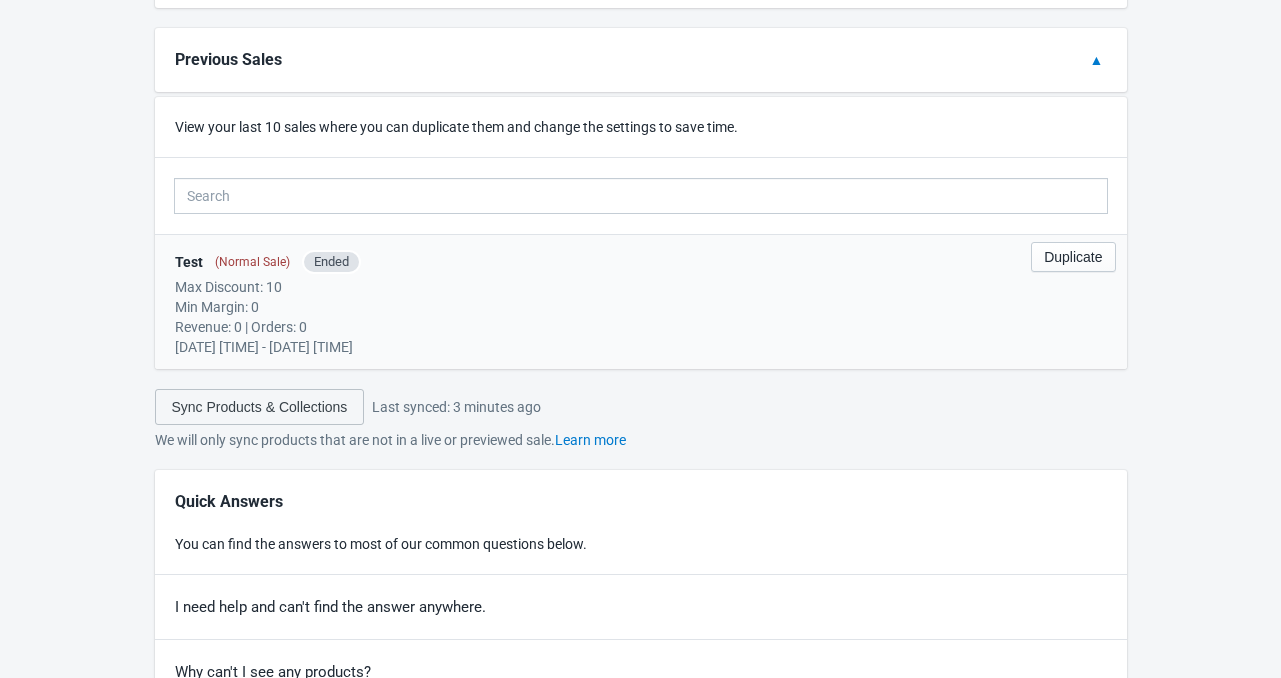 click at bounding box center (641, 302) 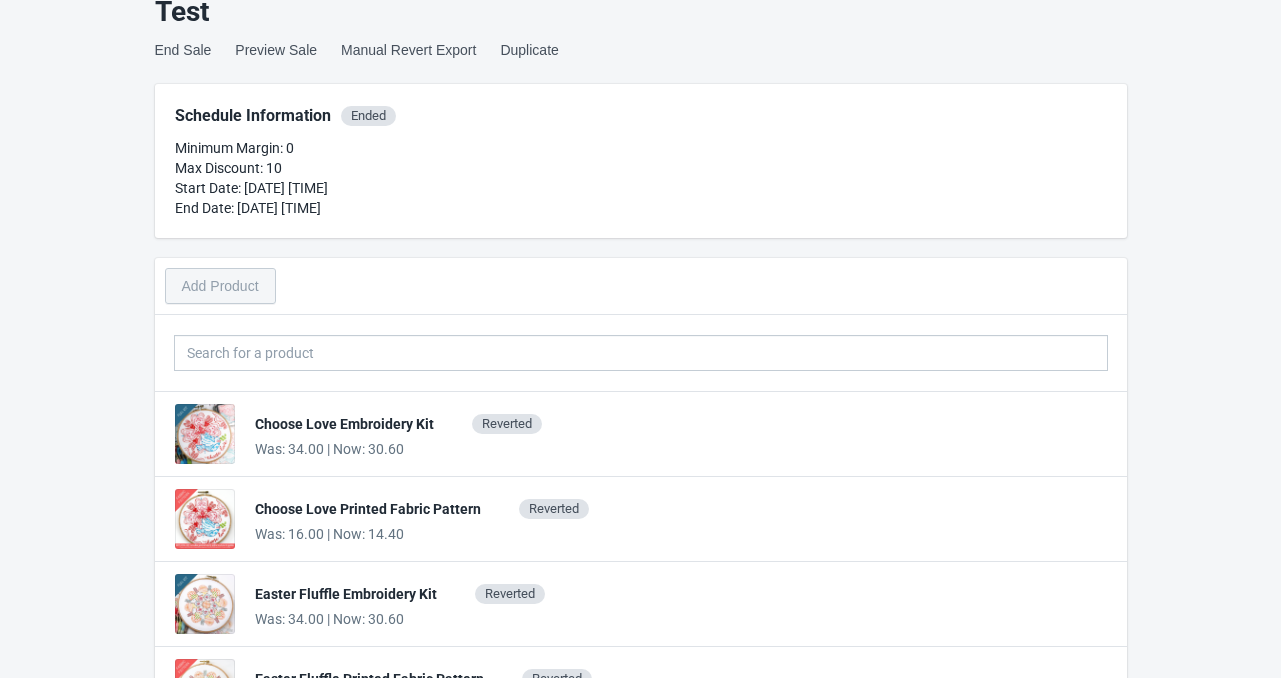 scroll, scrollTop: 0, scrollLeft: 0, axis: both 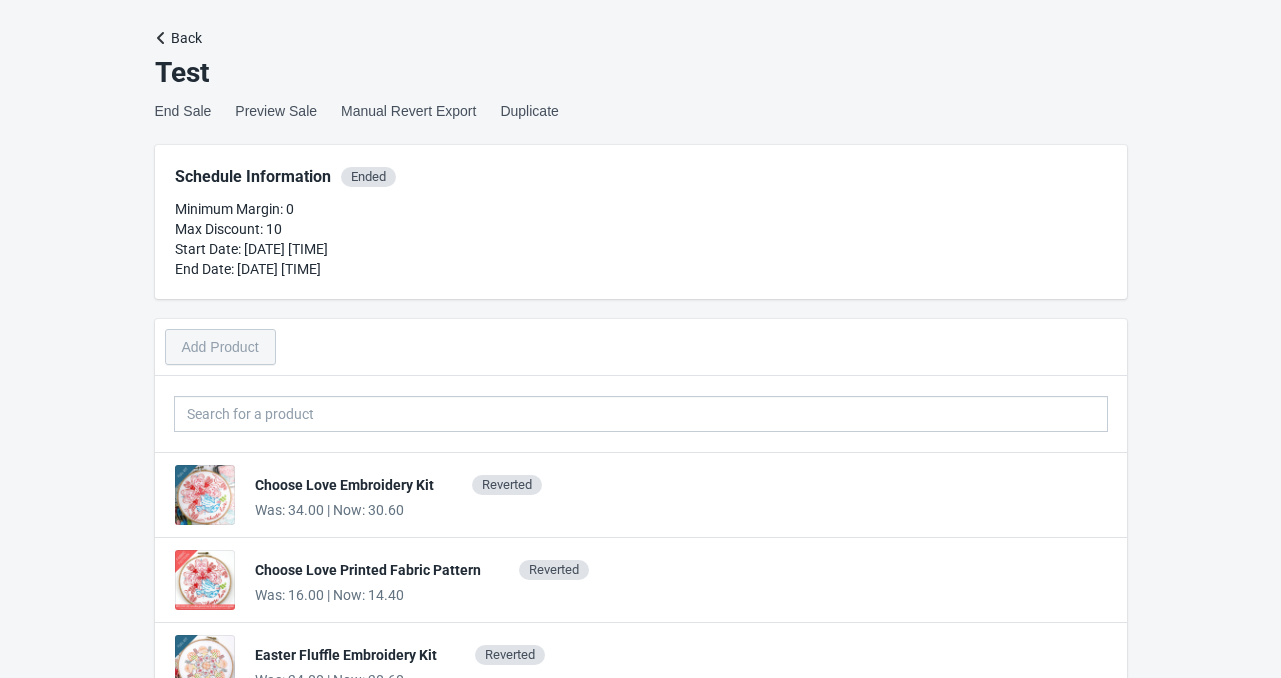 click on "Back" at bounding box center (180, 38) 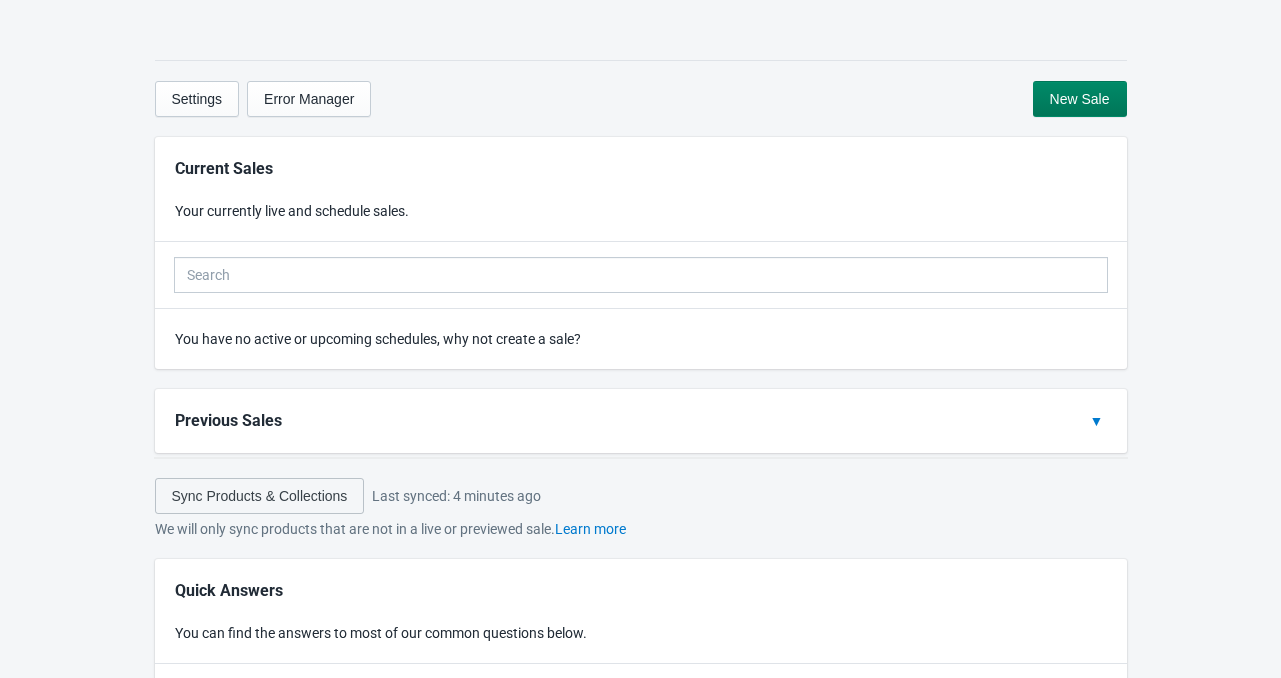 drag, startPoint x: 1277, startPoint y: 240, endPoint x: 1295, endPoint y: 428, distance: 188.85974 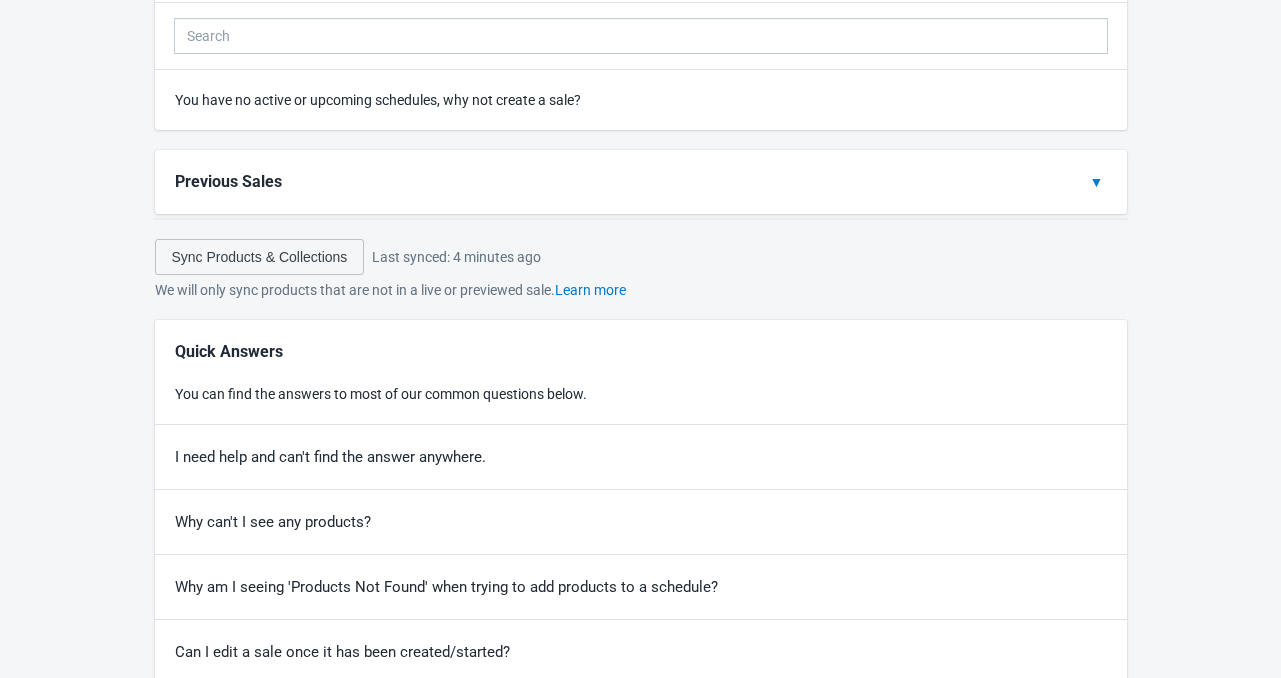 scroll, scrollTop: 261, scrollLeft: 0, axis: vertical 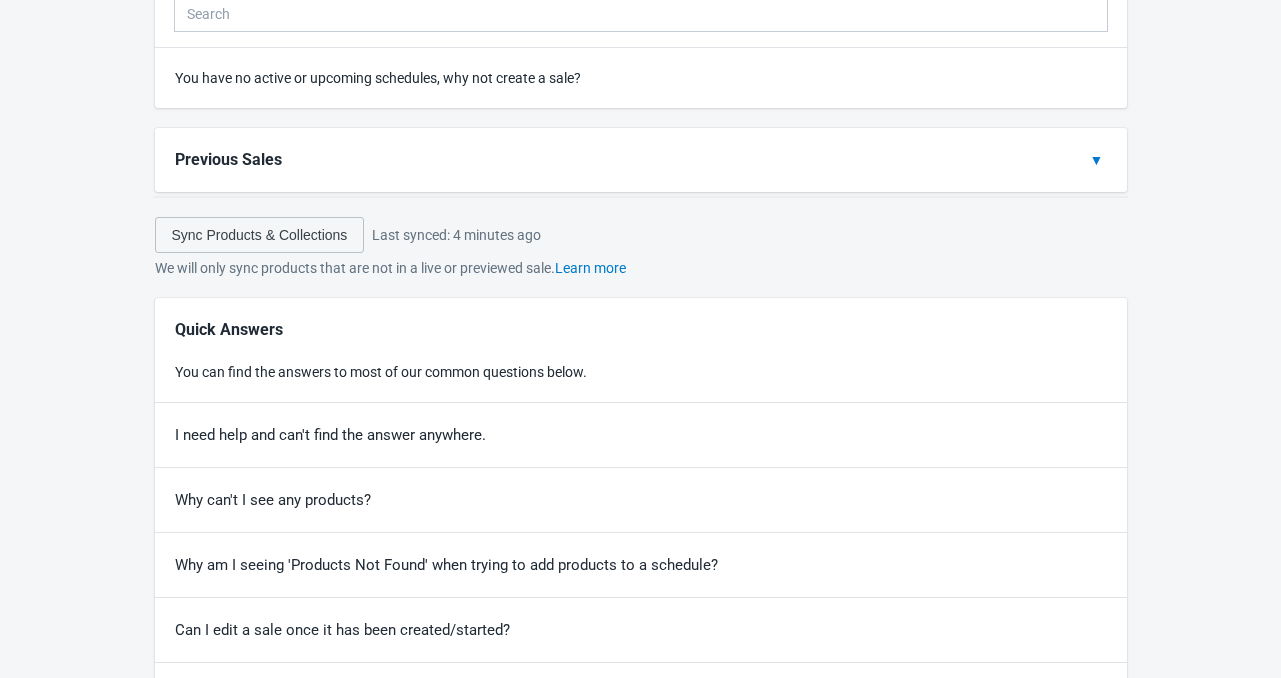 click on "Settings
Error Manager
New Sale
Current Sales       Your currently live and schedule sales.
You have no active or upcoming schedules, why not create a sale?
Previous Sales
▼
View your last 10 sales where you can duplicate them and change the
settings to save time.
Test
(Normal Sale)
Ended
Max Discount: 10
Min Margin: 0
Revenue: 0 | Orders: 0" at bounding box center [640, 395] 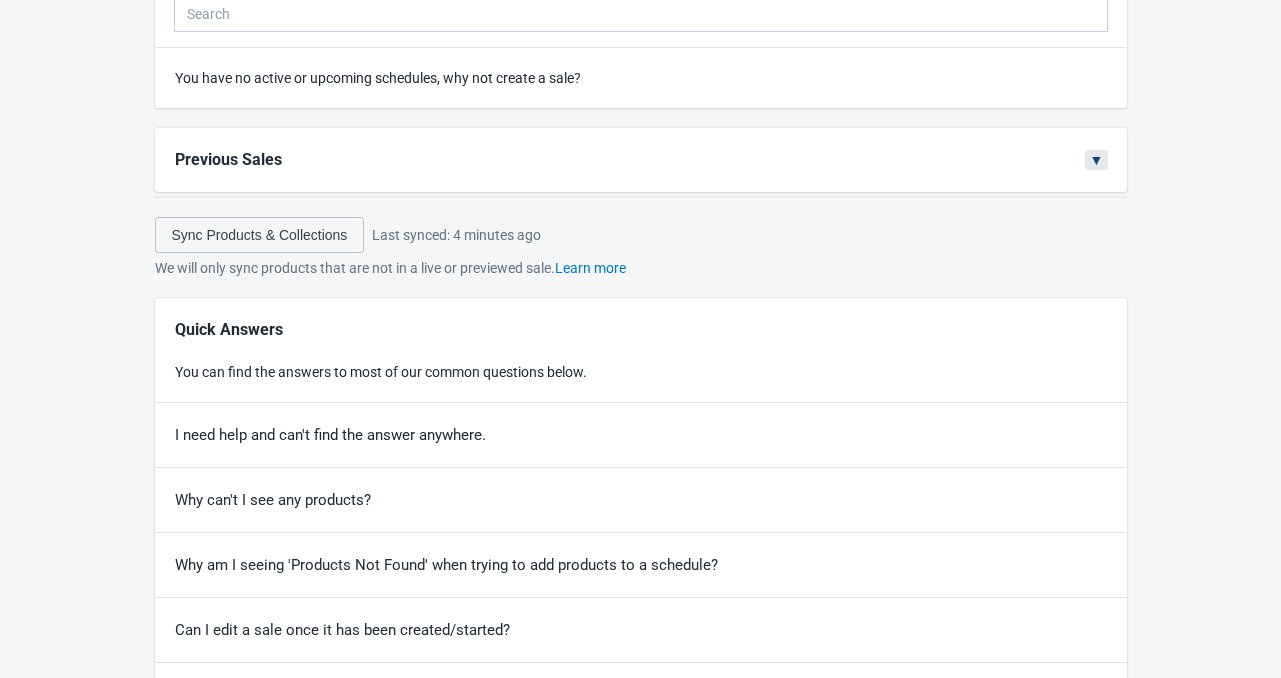 click on "▼" at bounding box center (1097, 160) 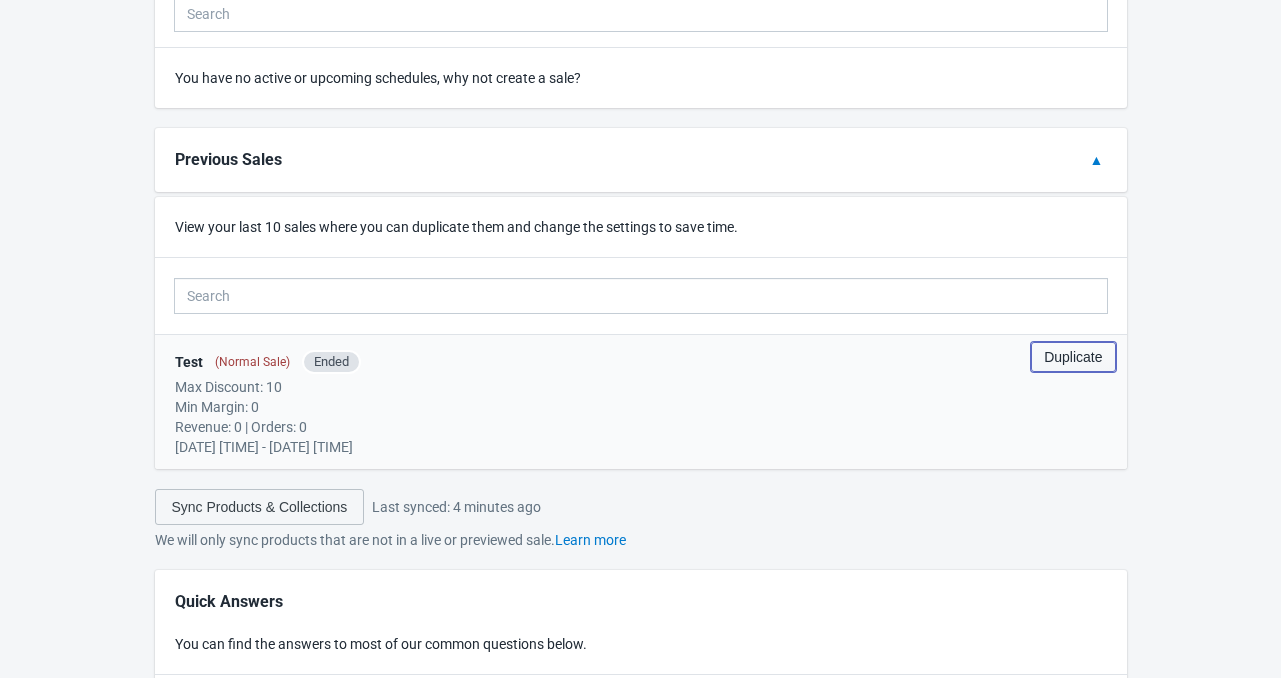 click on "Duplicate" at bounding box center [1073, 357] 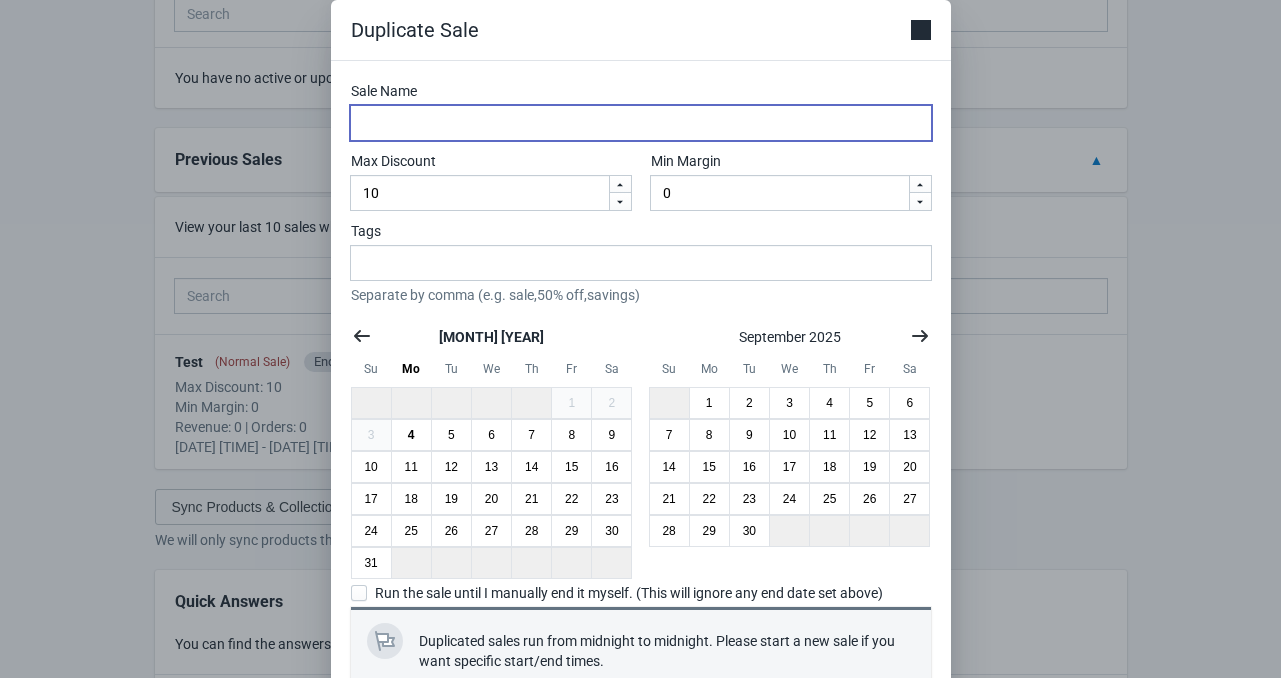 click on "Sale Name" at bounding box center [641, 123] 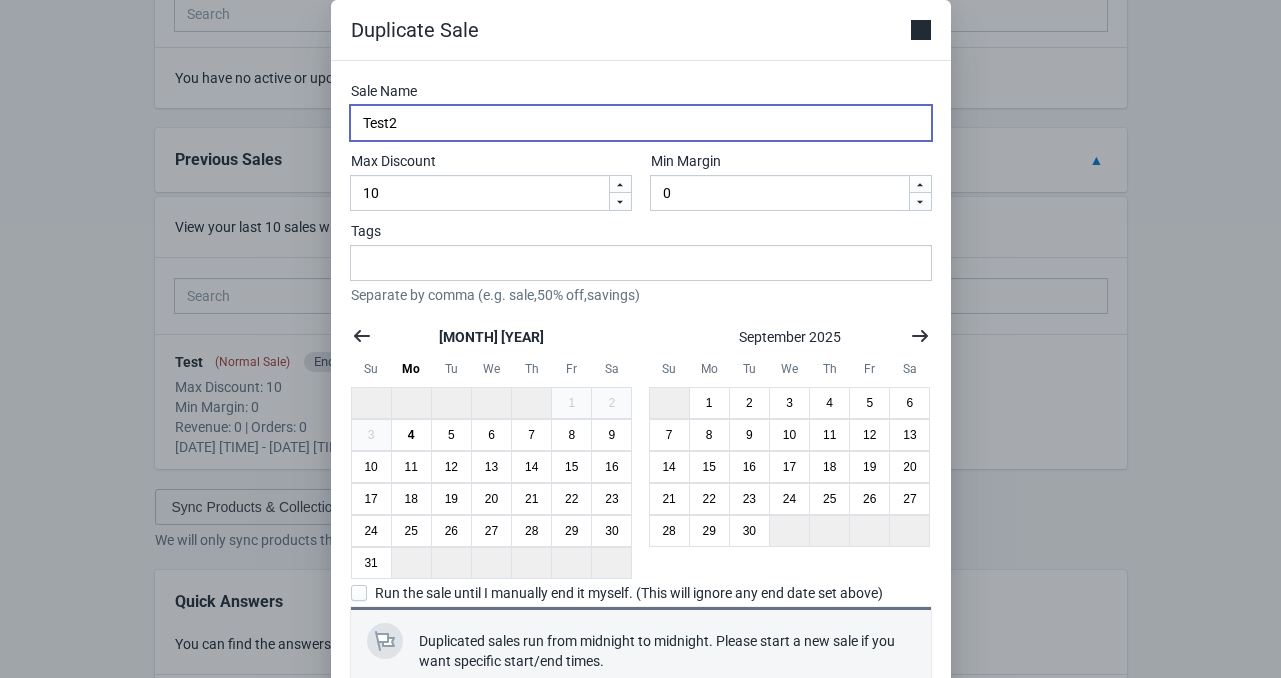 type on "Test2" 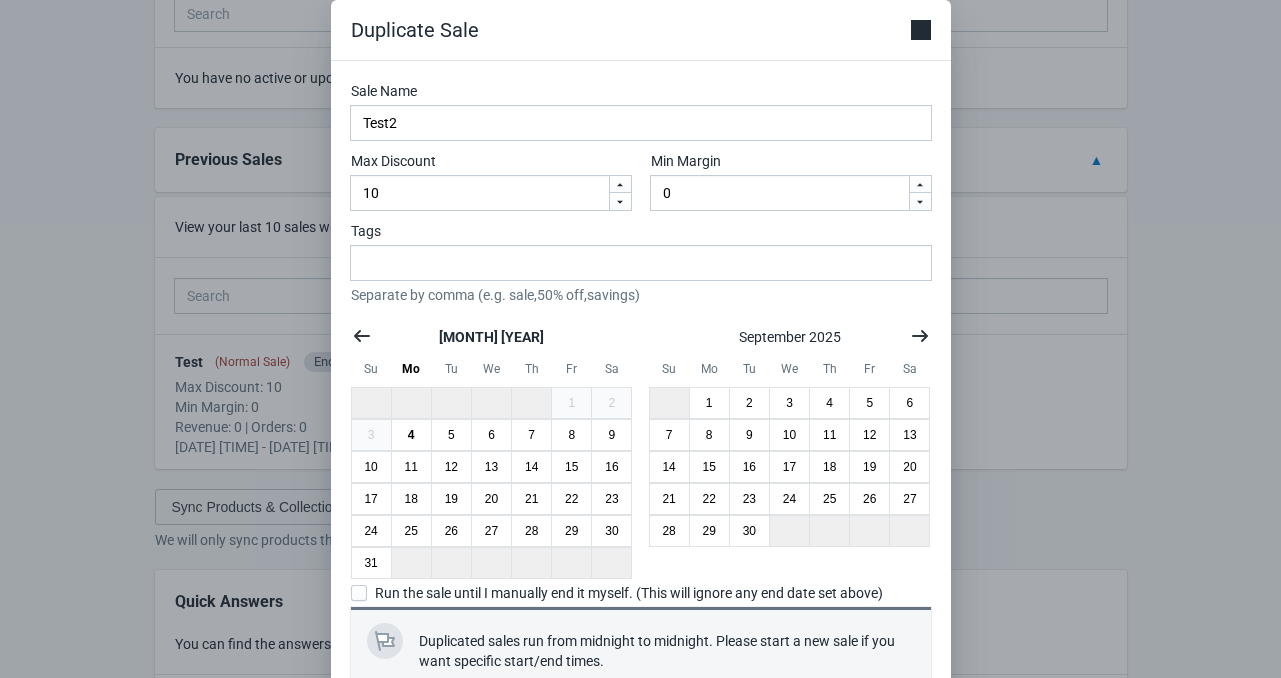 click at bounding box center [359, 593] 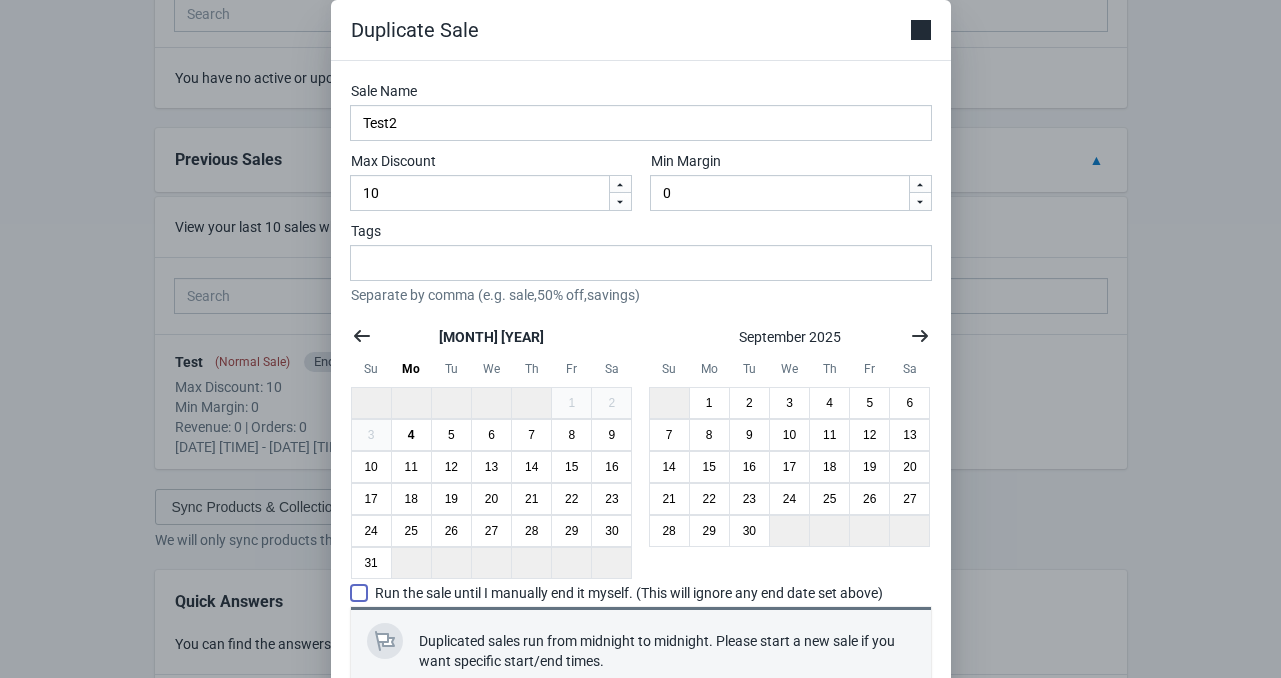 click on "Run the sale until I manually end it myself. (This will ignore any end date set above)" at bounding box center [355, 588] 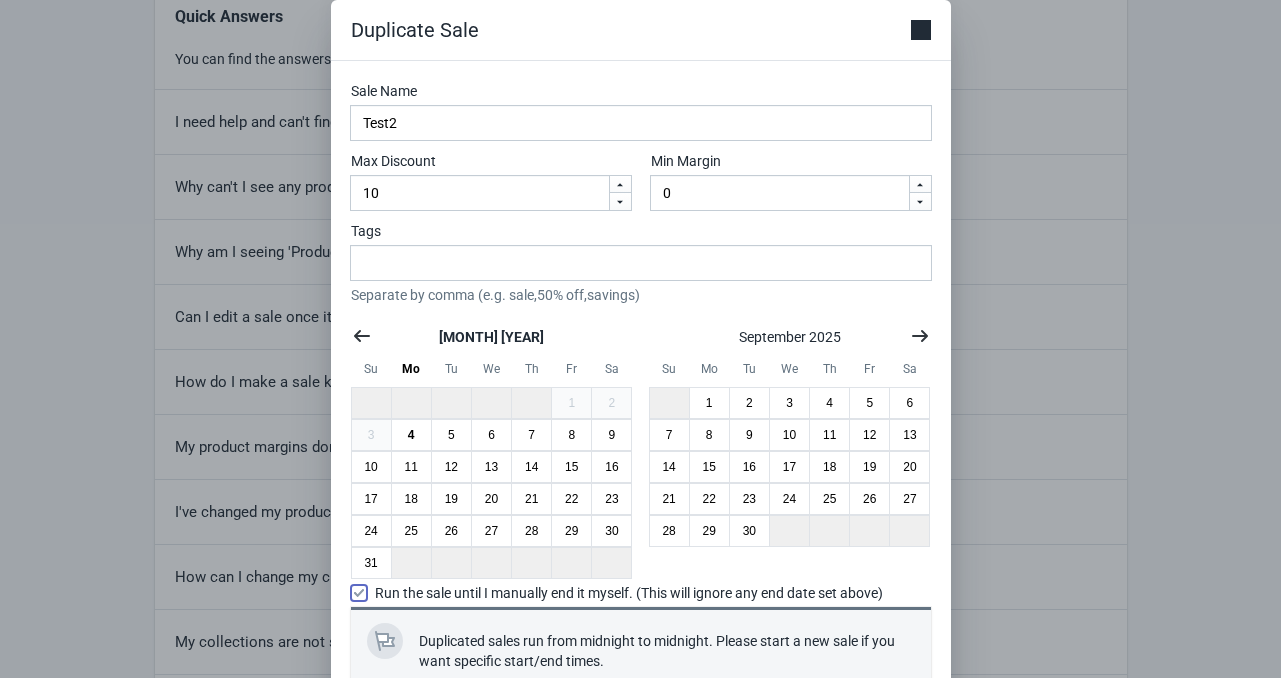 scroll, scrollTop: 904, scrollLeft: 0, axis: vertical 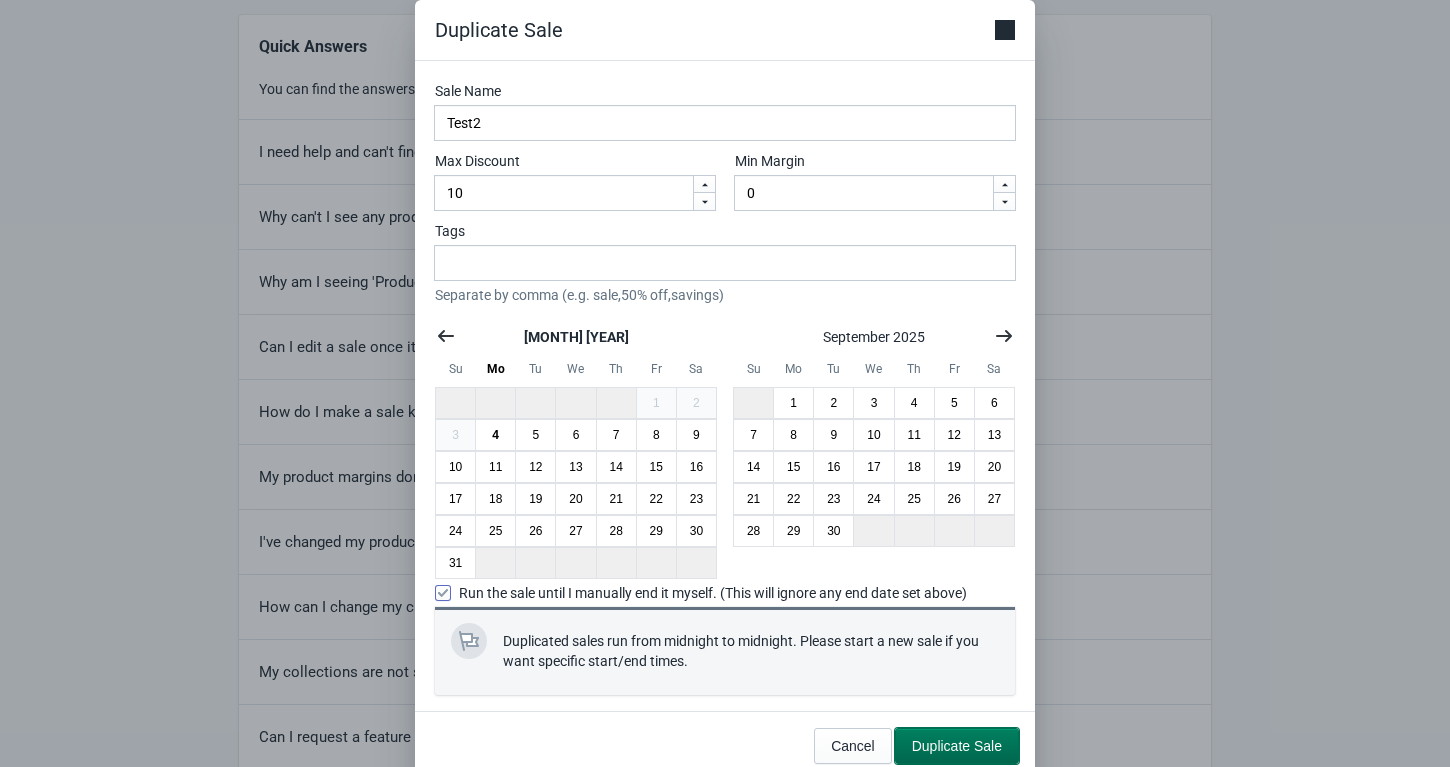click on "Duplicate Sale" at bounding box center [957, 746] 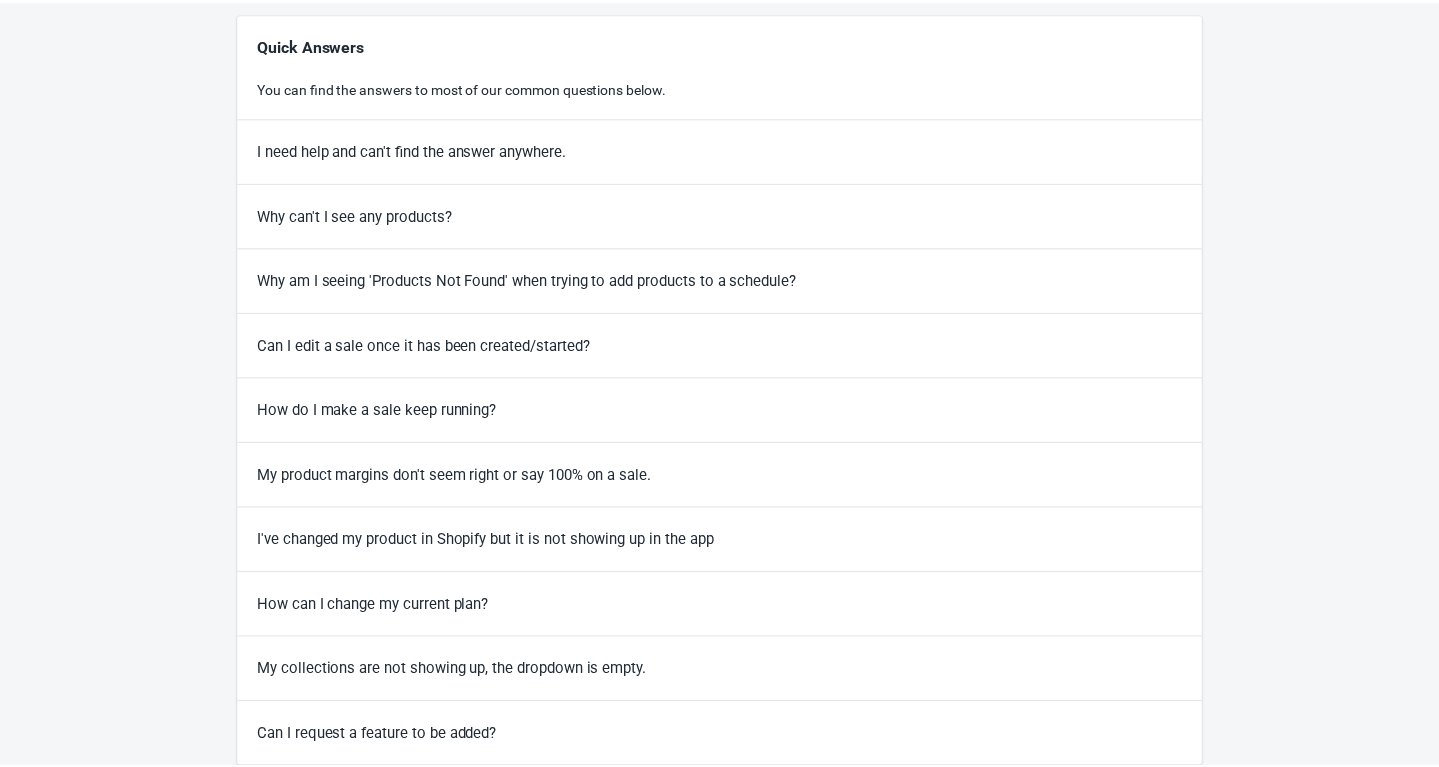 scroll, scrollTop: 890, scrollLeft: 0, axis: vertical 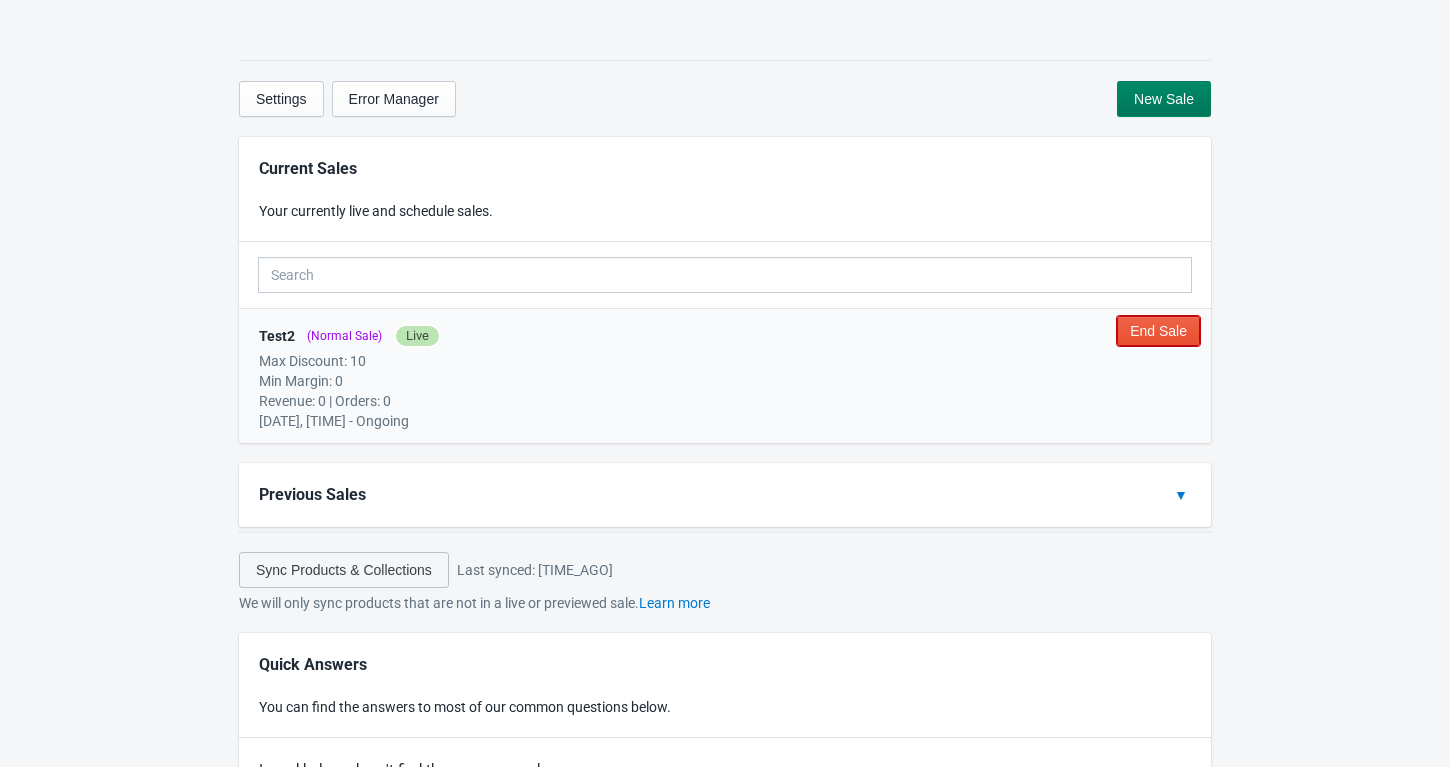 click on "End Sale" at bounding box center (1158, 331) 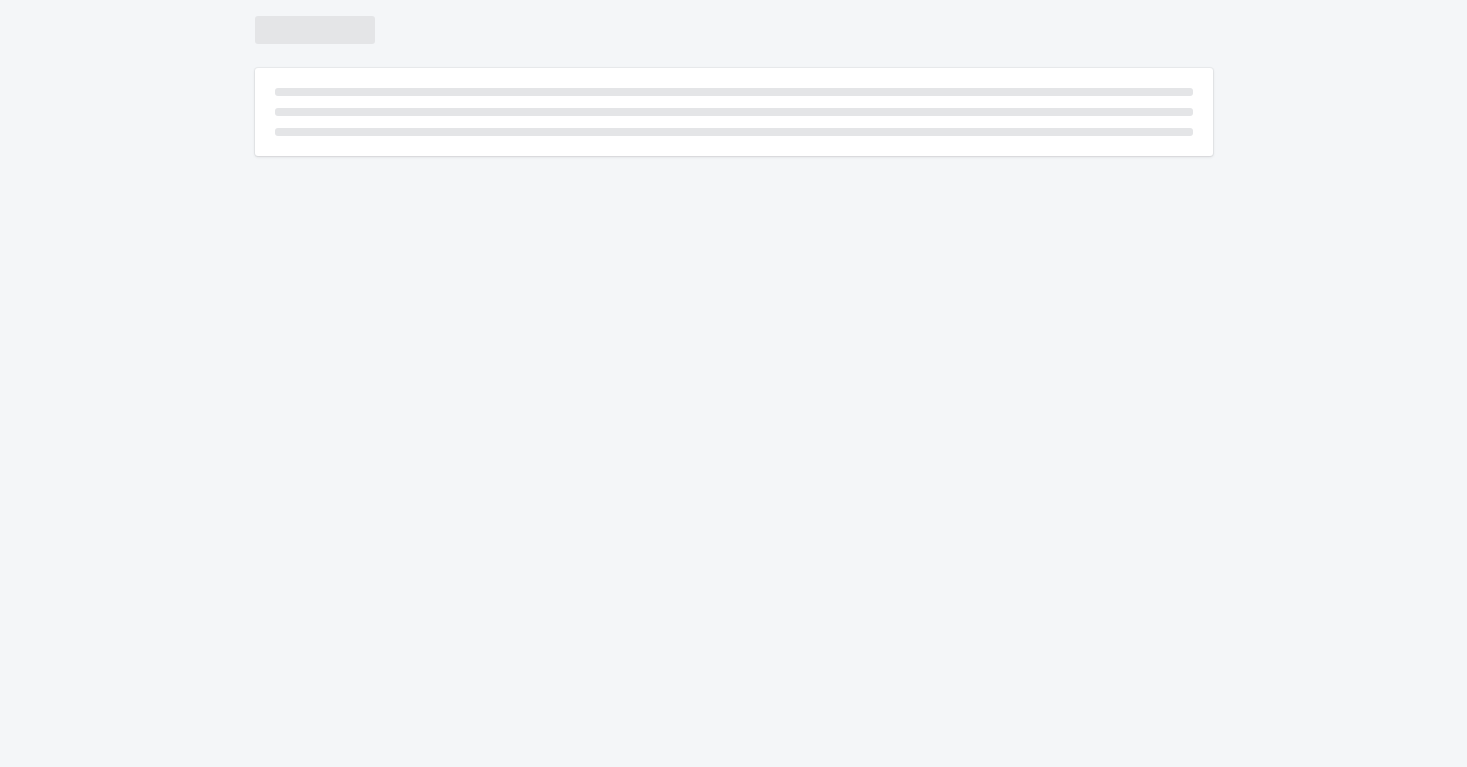 scroll, scrollTop: 0, scrollLeft: 0, axis: both 